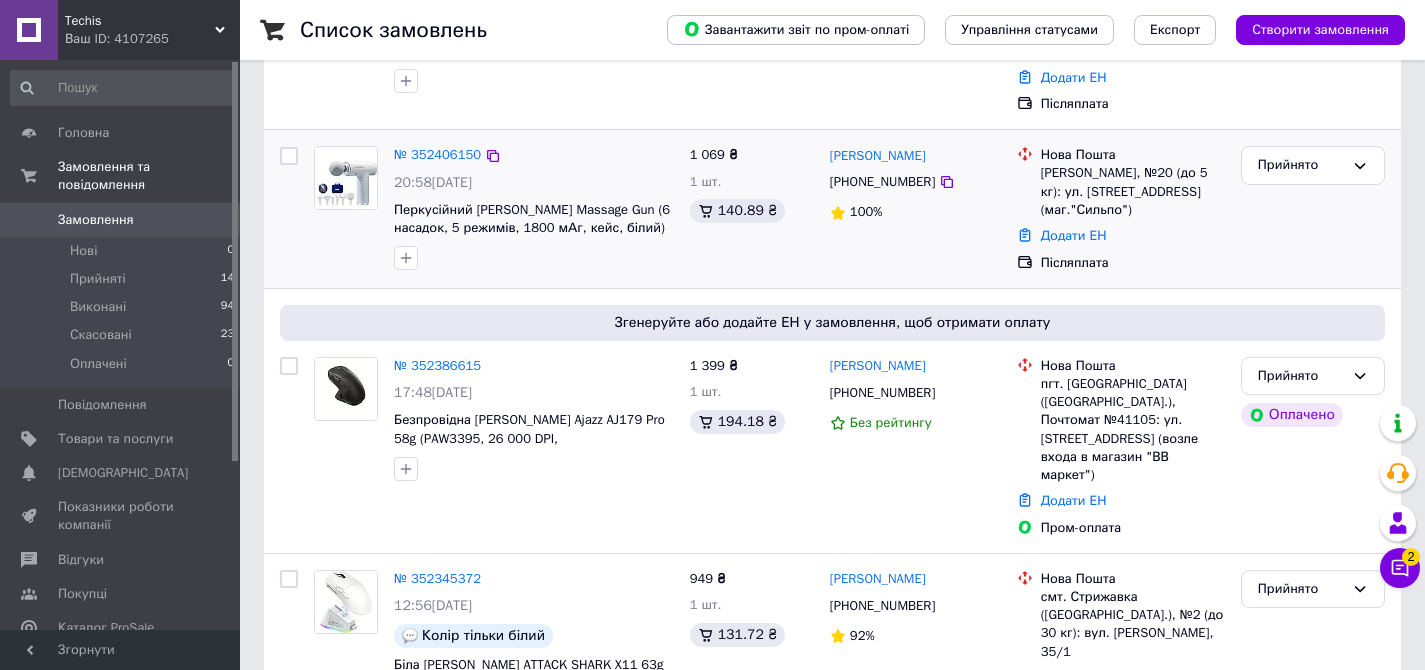scroll, scrollTop: 264, scrollLeft: 0, axis: vertical 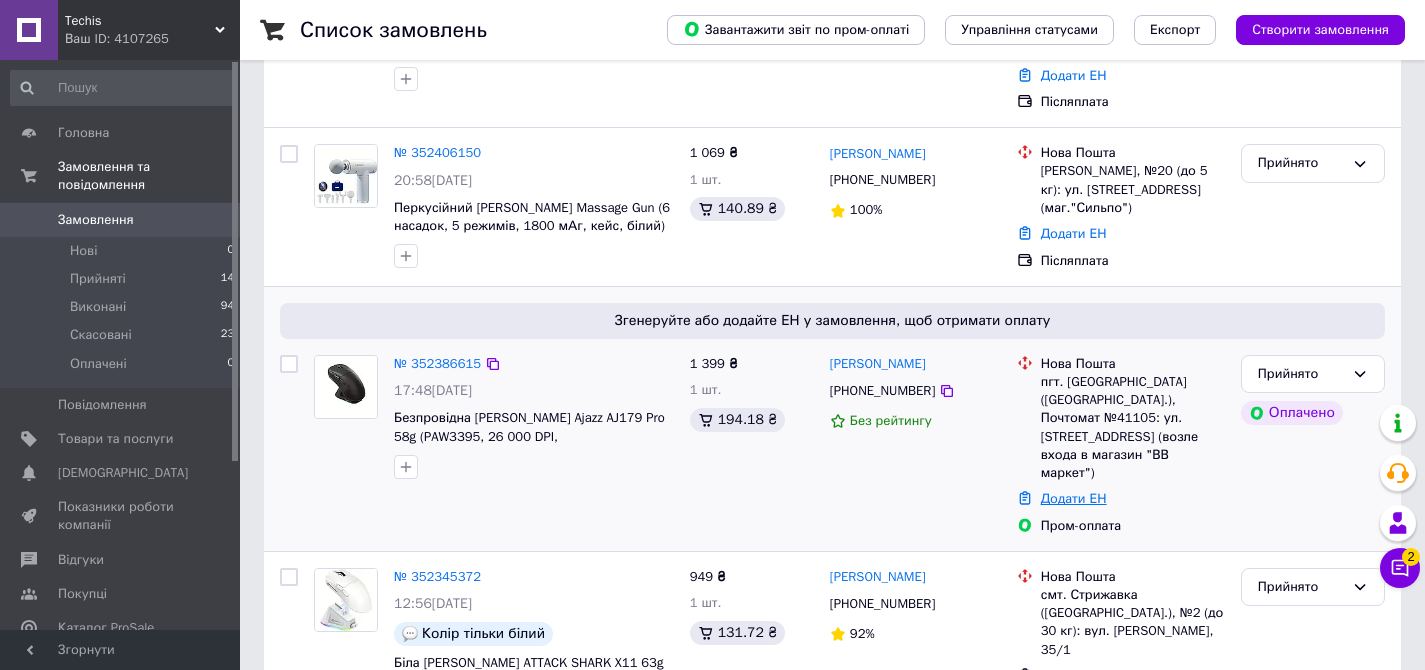 click on "Додати ЕН" at bounding box center (1074, 498) 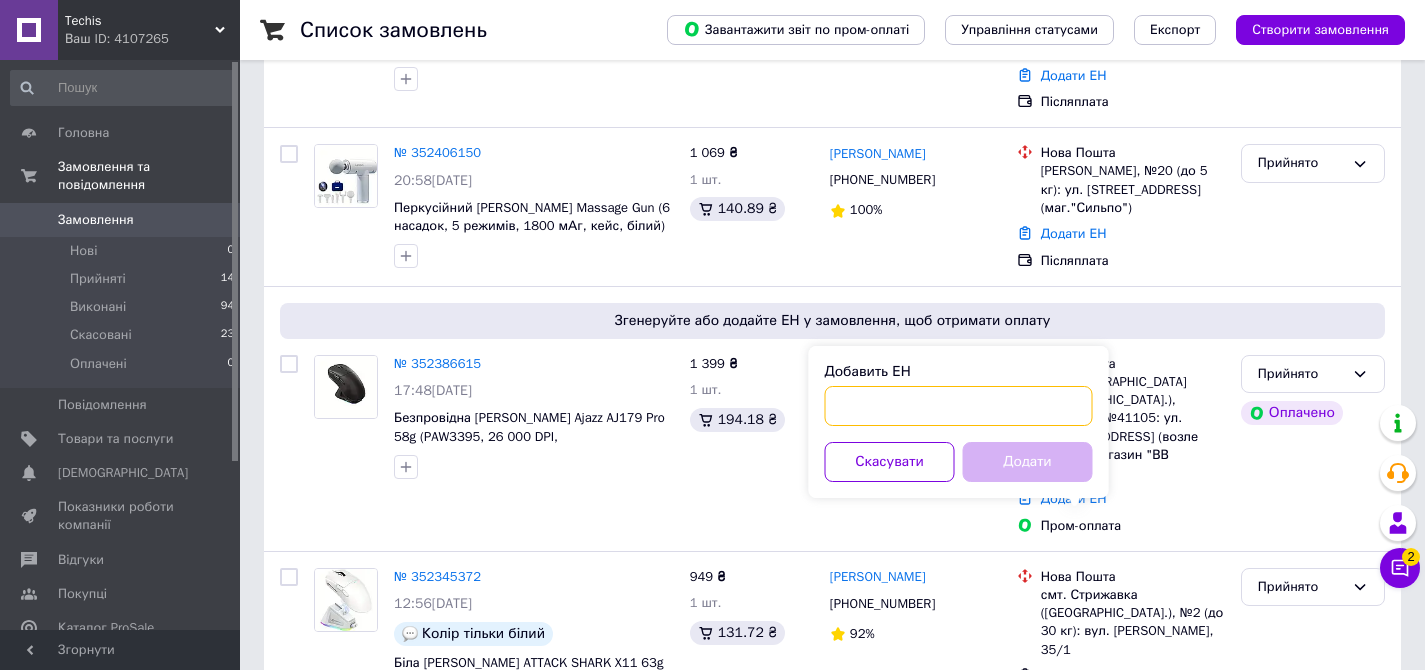 click on "Добавить ЕН" at bounding box center [959, 406] 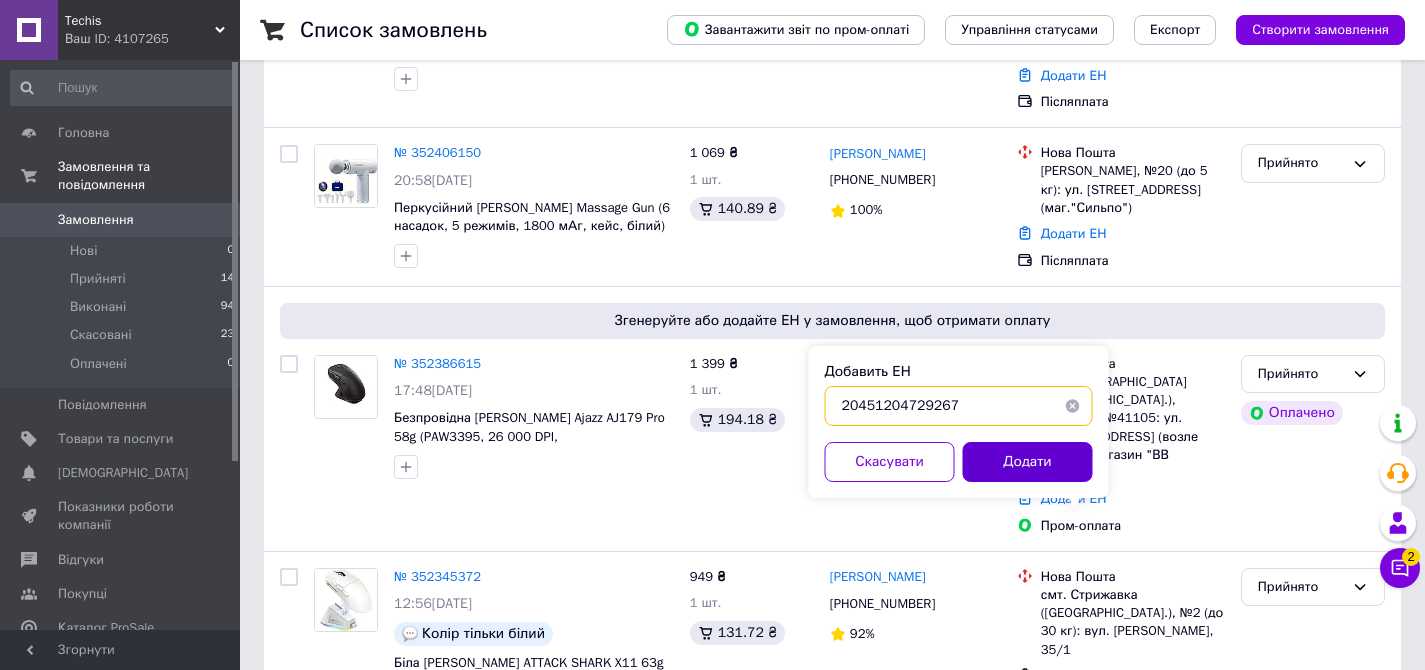 type on "20451204729267" 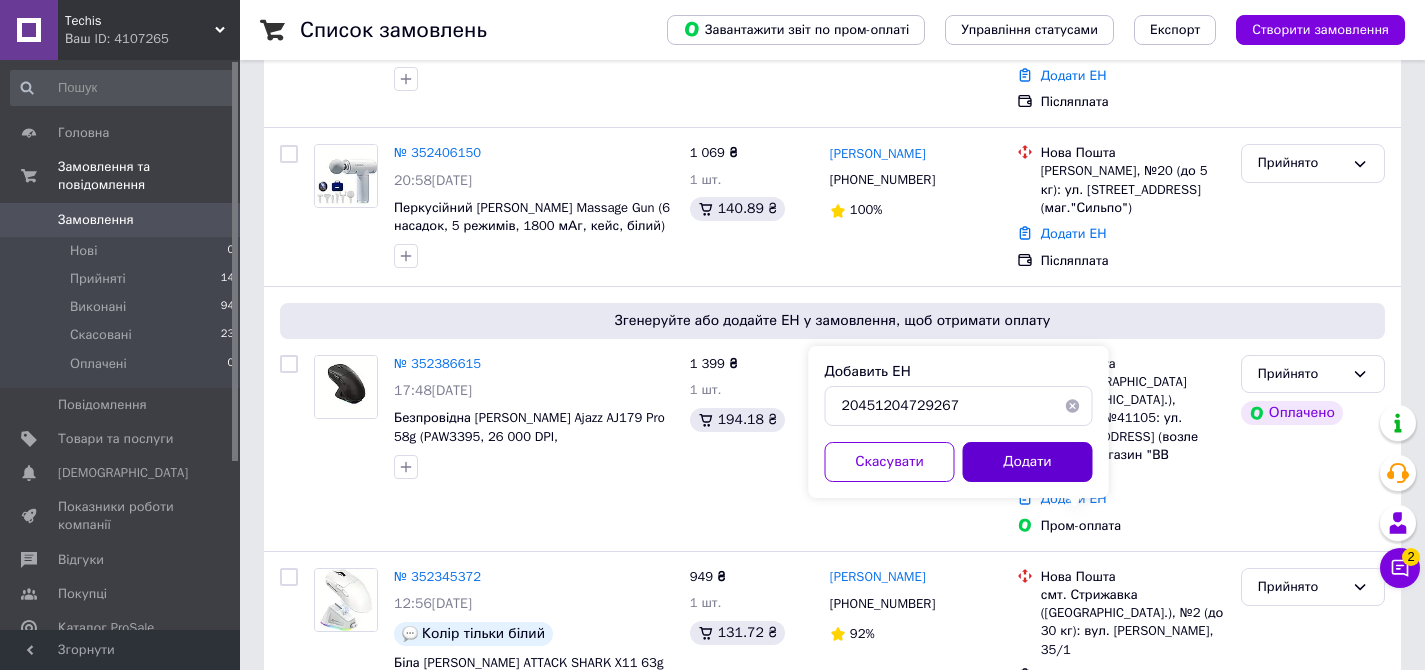 click on "Додати" at bounding box center [1028, 462] 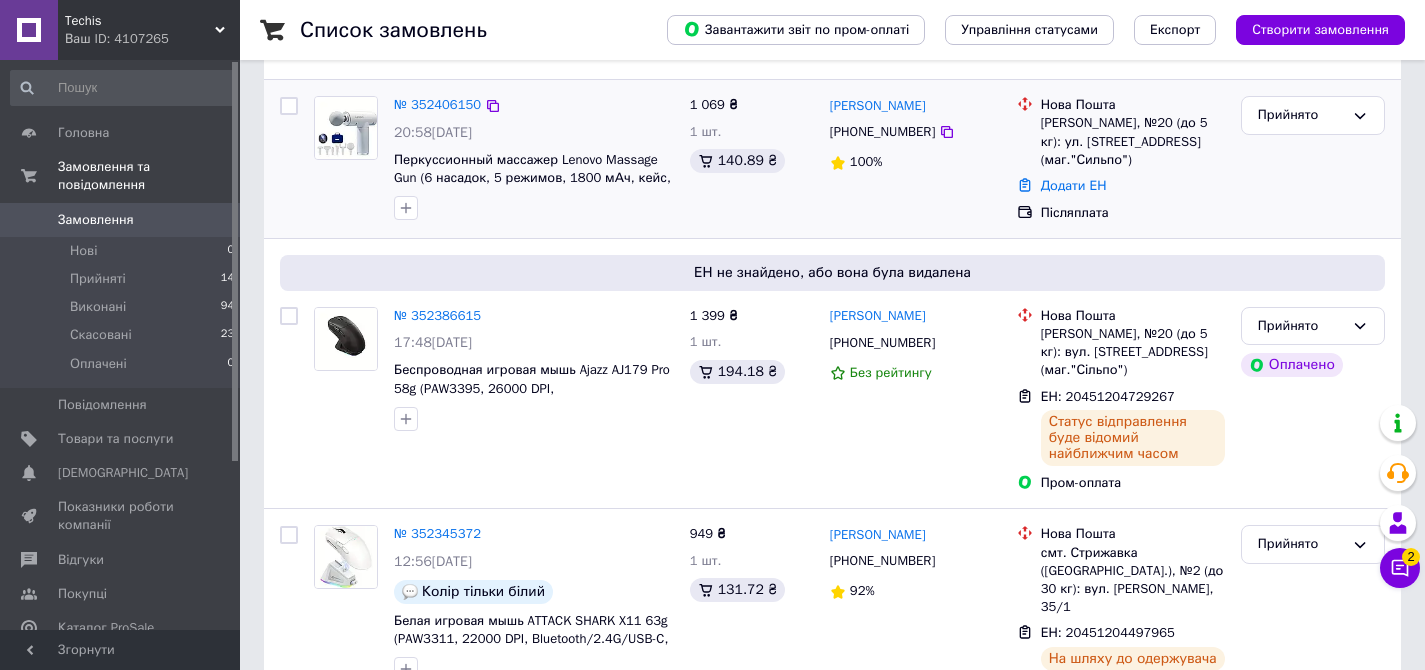scroll, scrollTop: 273, scrollLeft: 0, axis: vertical 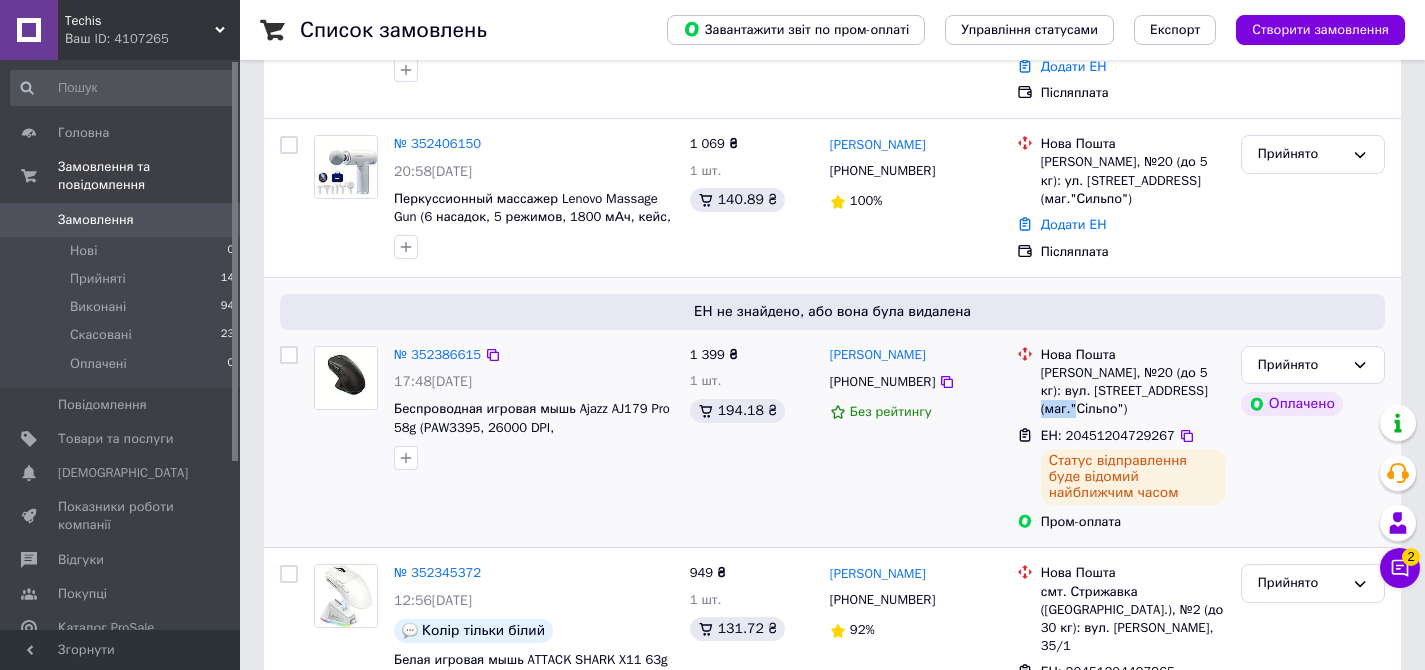 drag, startPoint x: 1168, startPoint y: 426, endPoint x: 1109, endPoint y: 424, distance: 59.03389 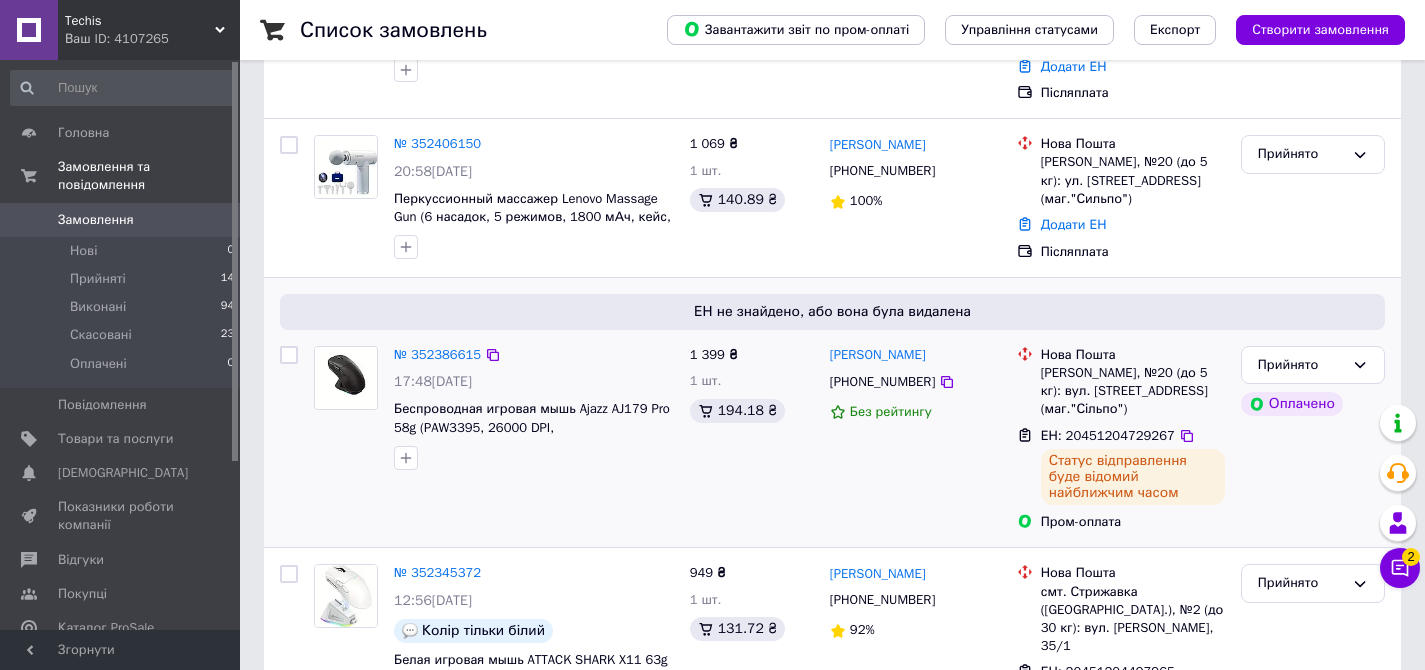 click on "[PERSON_NAME], №20 (до 5 кг): вул. [STREET_ADDRESS] (маг."Сільпо")" at bounding box center (1133, 391) 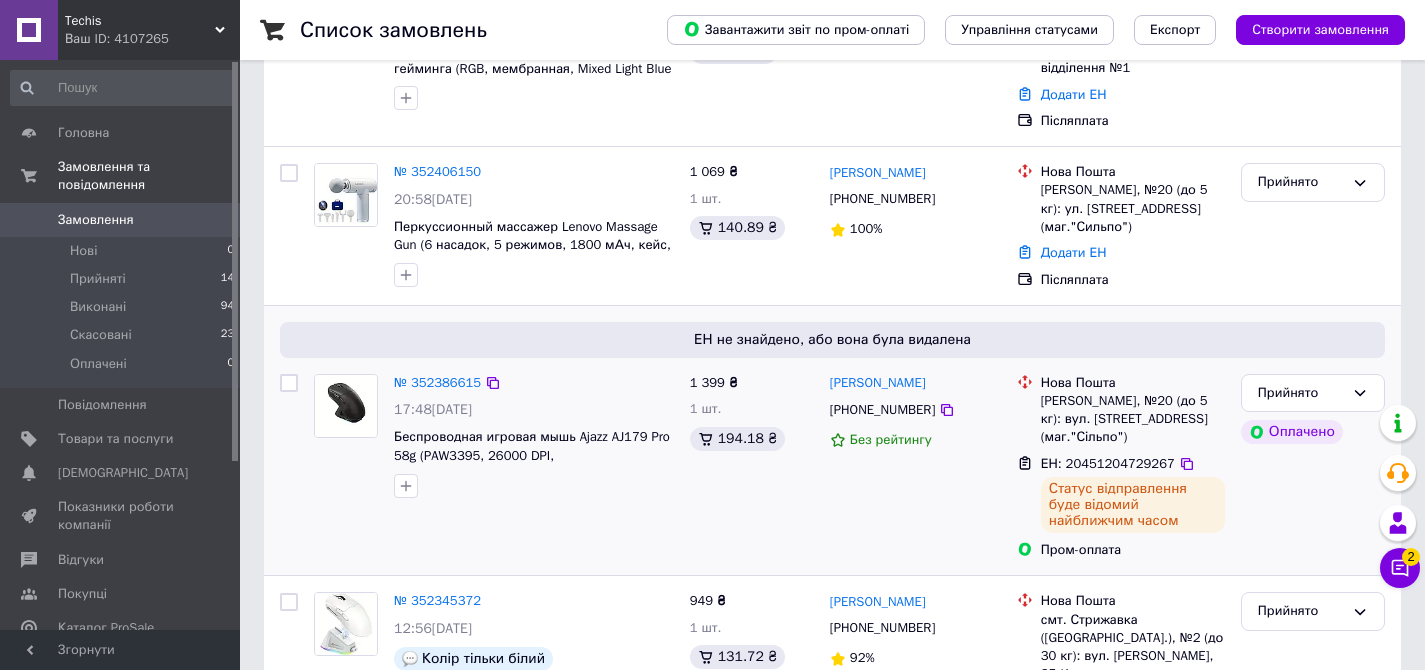scroll, scrollTop: 246, scrollLeft: 0, axis: vertical 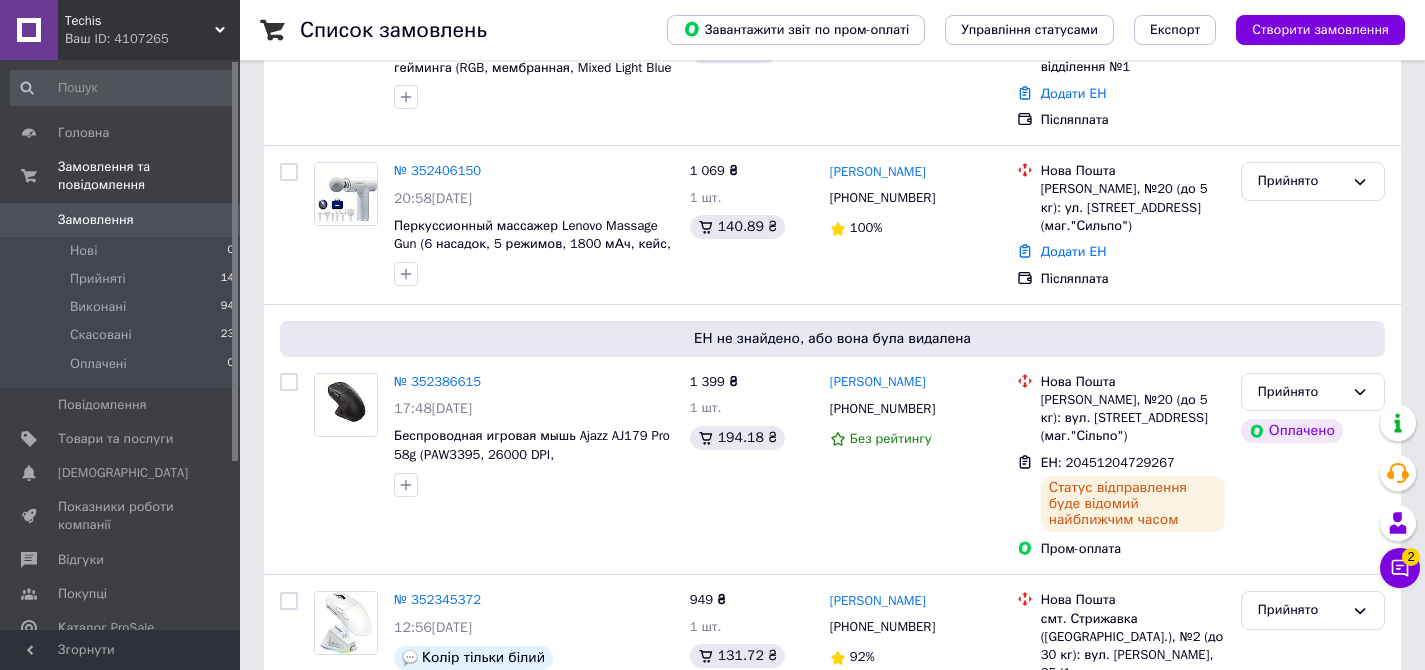 click on "№ 352386615" at bounding box center [437, 381] 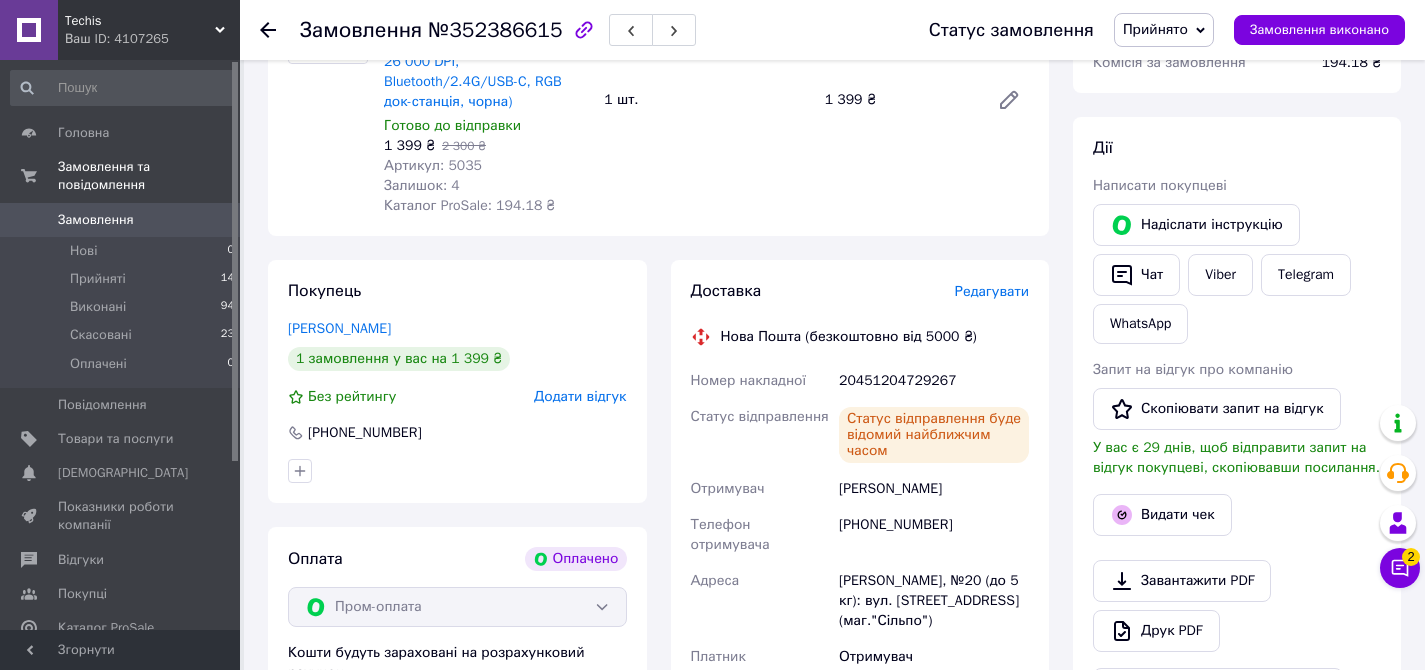 scroll, scrollTop: 133, scrollLeft: 0, axis: vertical 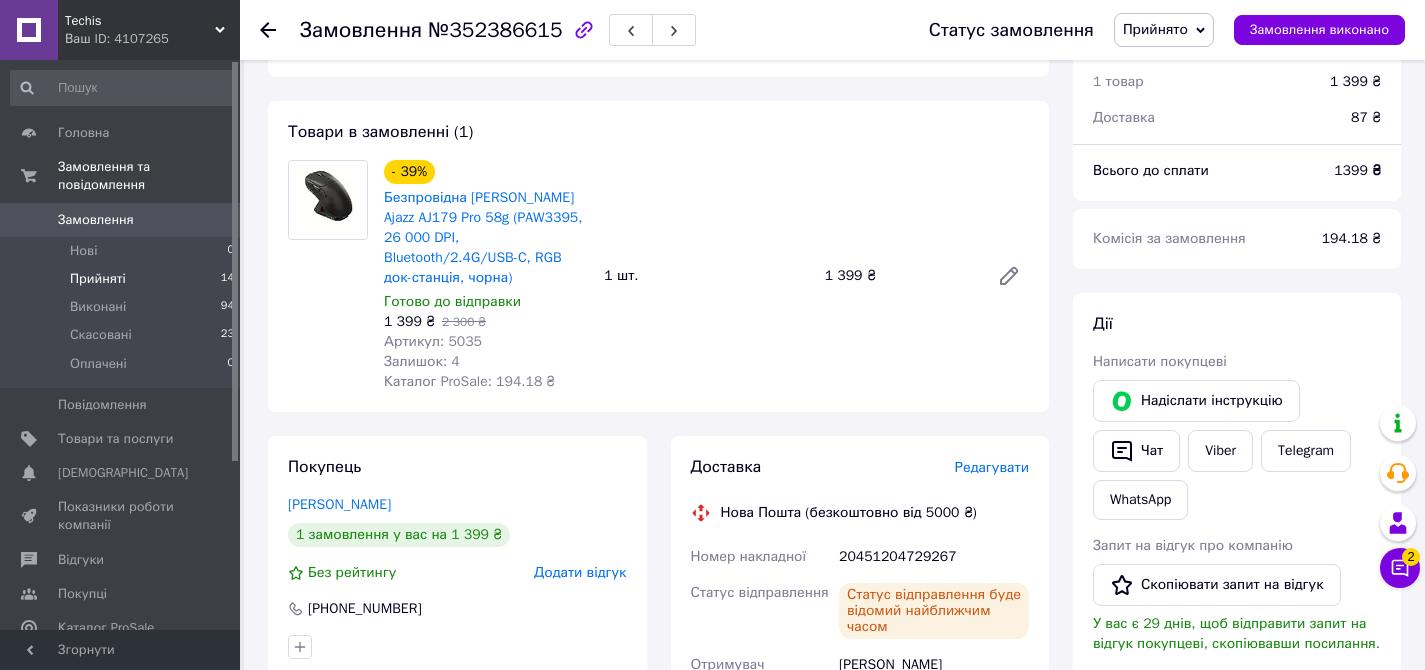 click on "Прийняті" at bounding box center [98, 279] 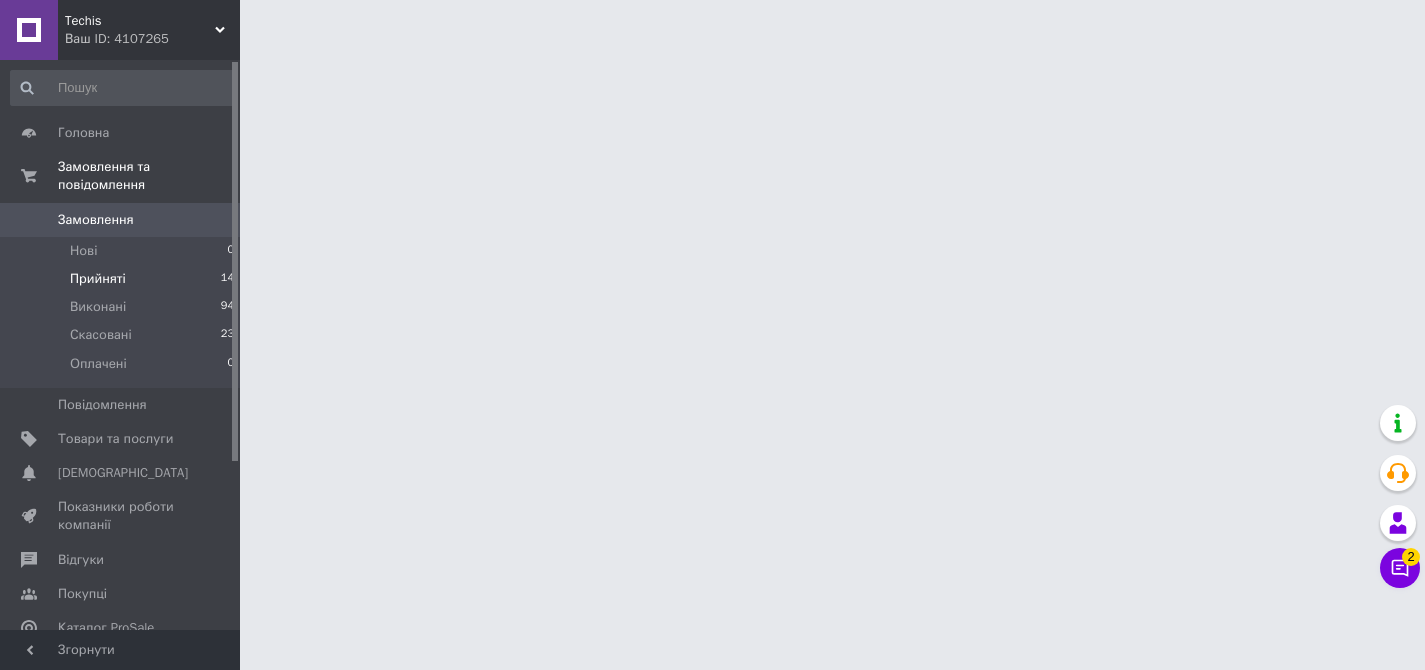 scroll, scrollTop: 0, scrollLeft: 0, axis: both 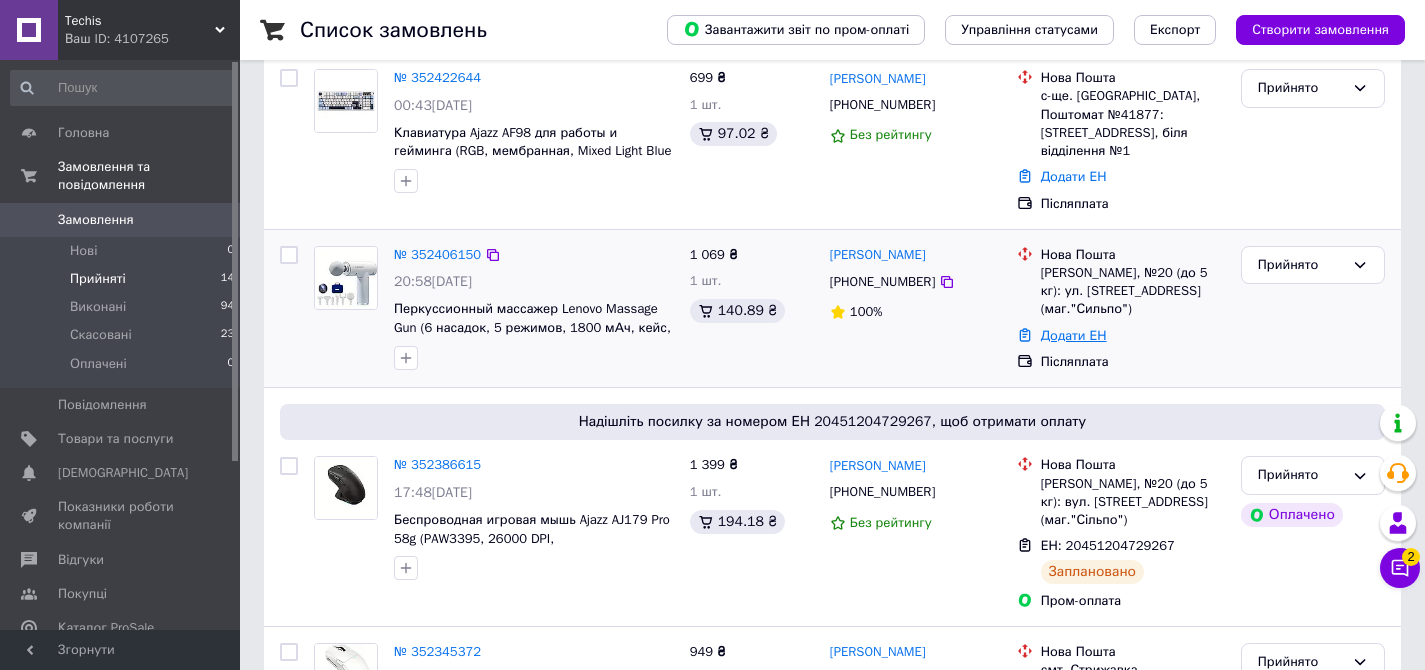 click on "Додати ЕН" at bounding box center (1074, 335) 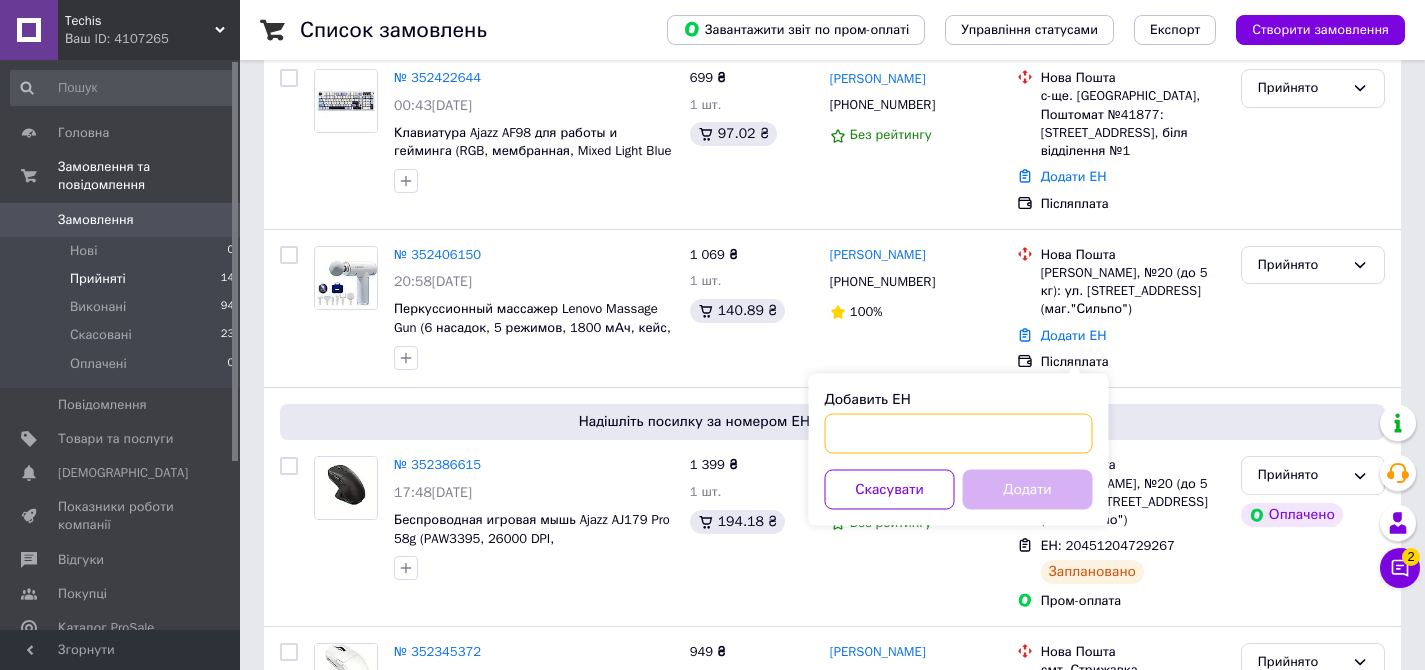 drag, startPoint x: 945, startPoint y: 433, endPoint x: 952, endPoint y: 442, distance: 11.401754 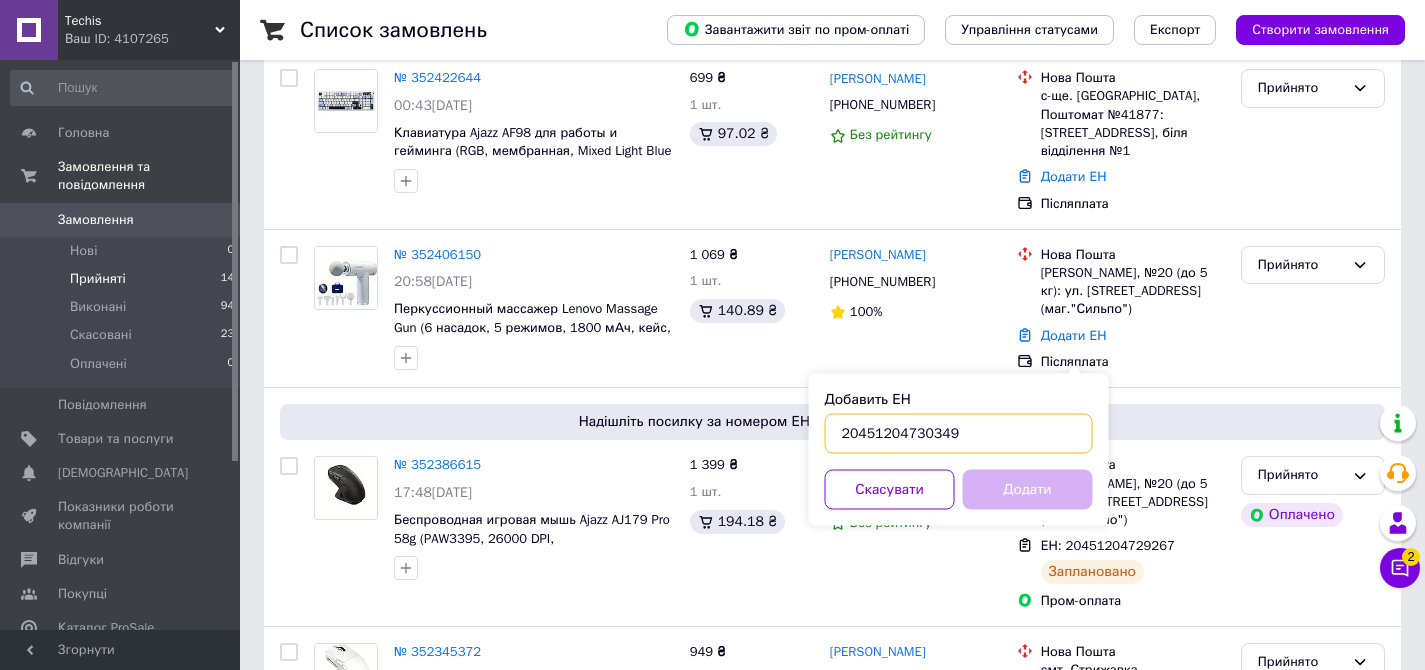 type on "20451204730349" 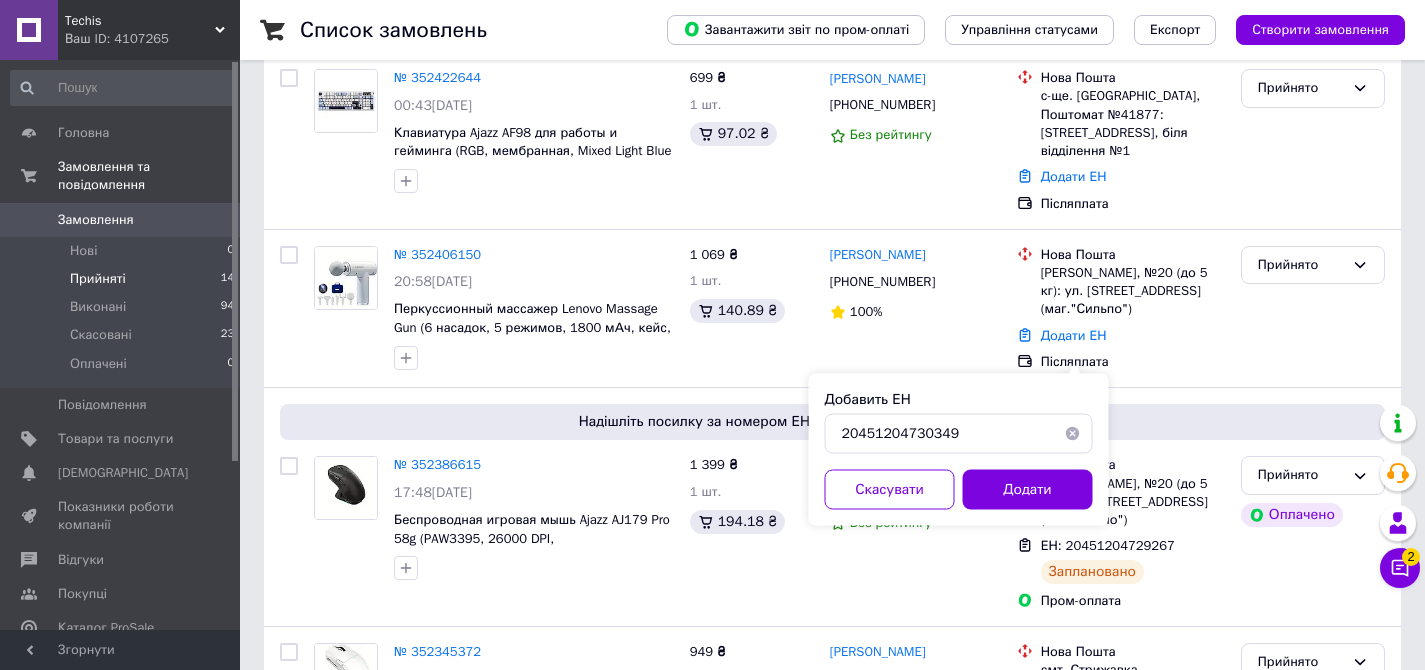 click on "Додати" at bounding box center [1028, 490] 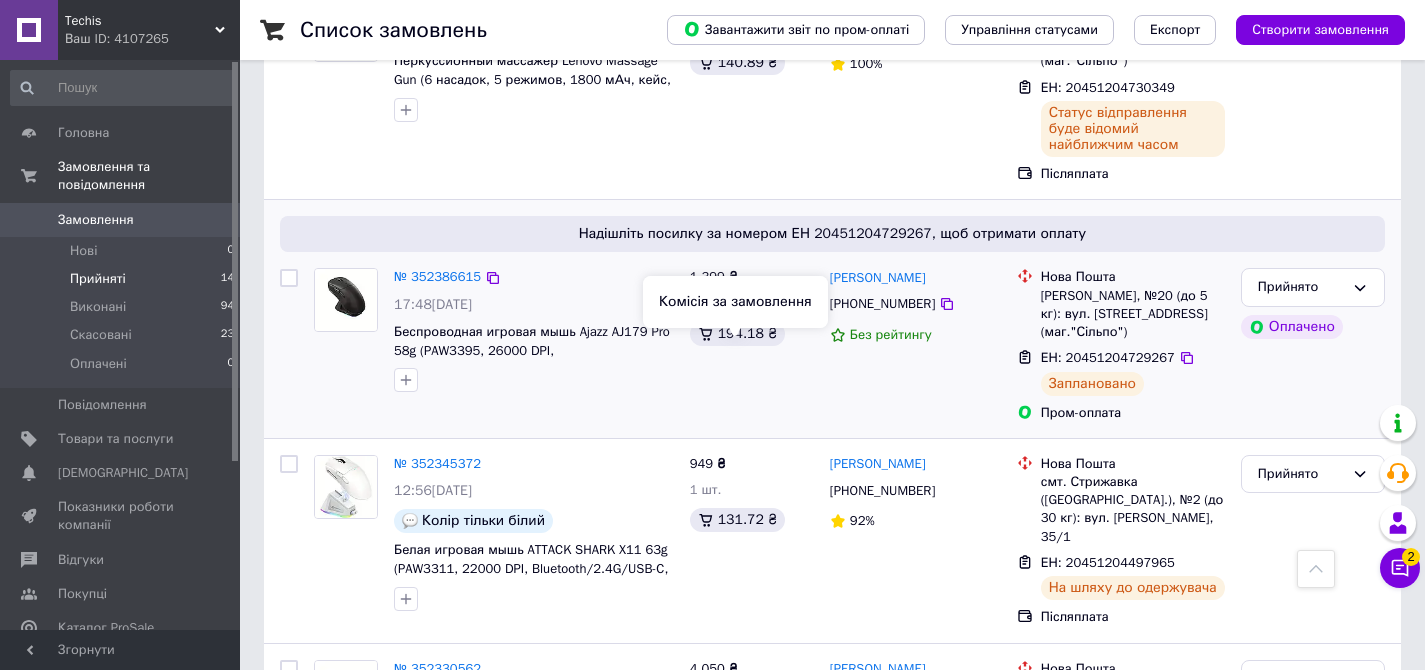 scroll, scrollTop: 331, scrollLeft: 0, axis: vertical 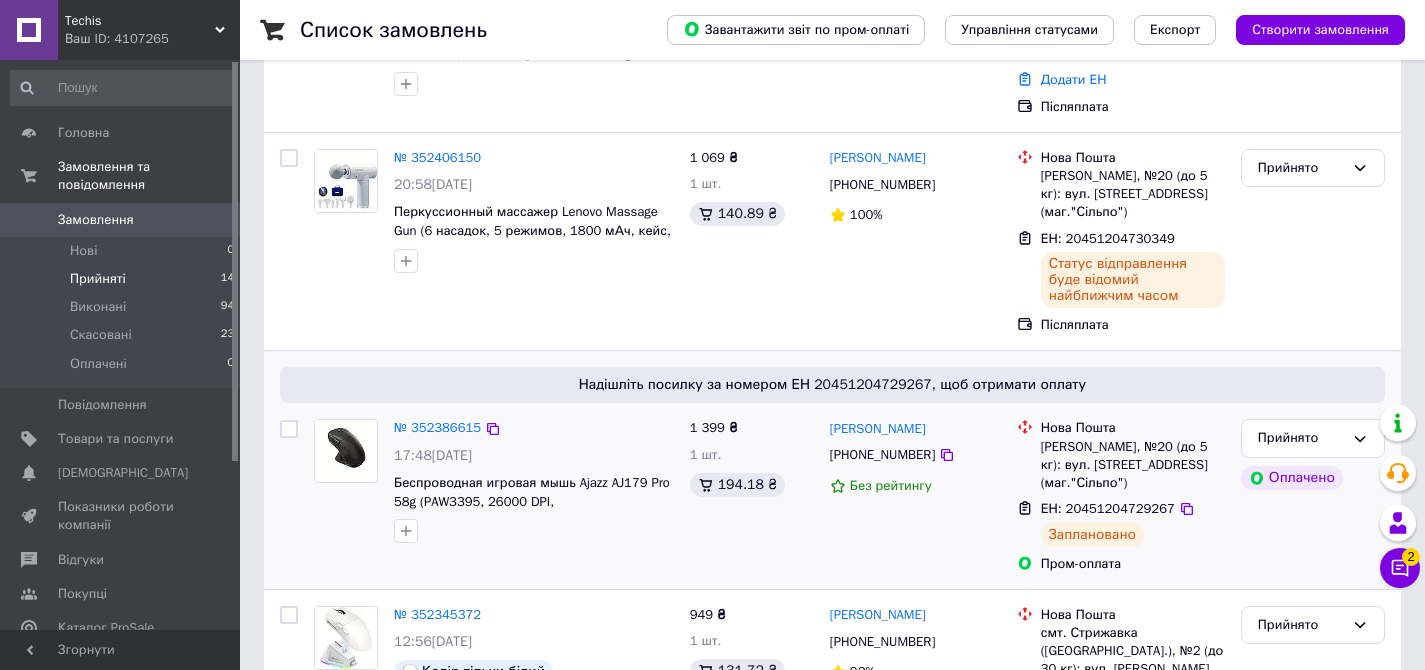 drag, startPoint x: 1136, startPoint y: 524, endPoint x: 1044, endPoint y: 448, distance: 119.331474 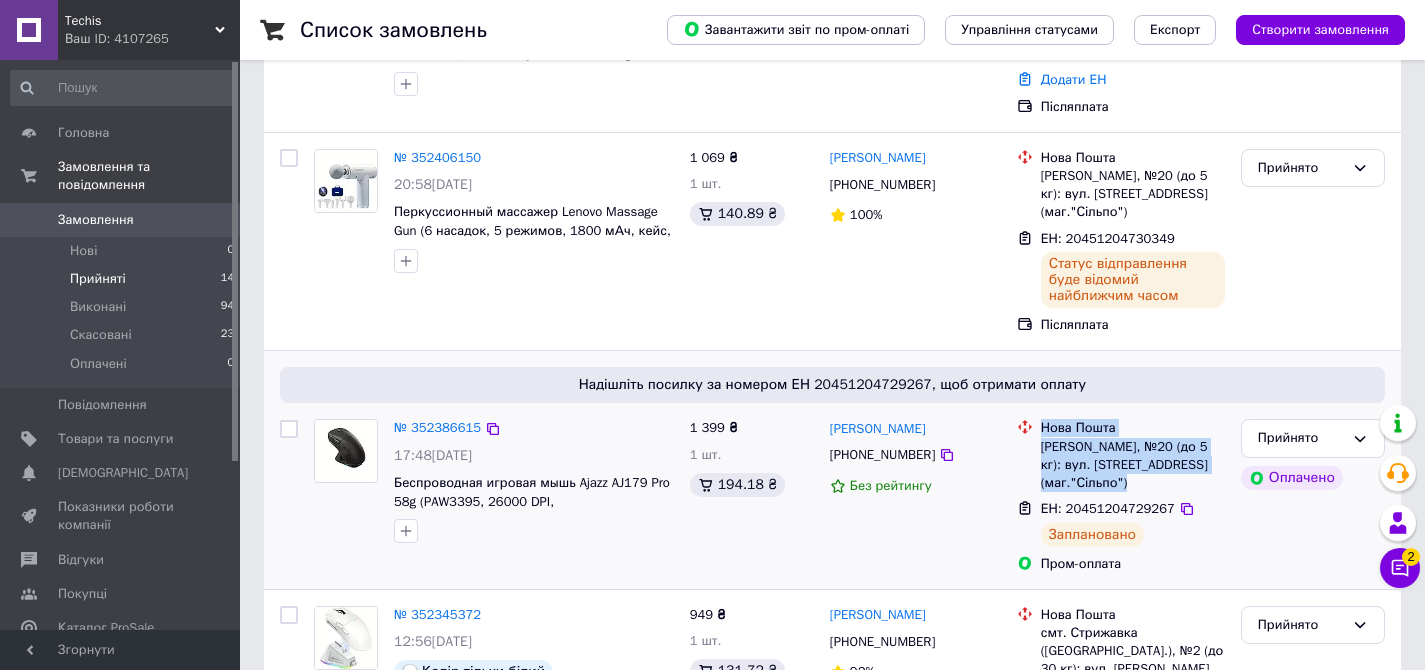 drag, startPoint x: 1044, startPoint y: 448, endPoint x: 1156, endPoint y: 512, distance: 128.99612 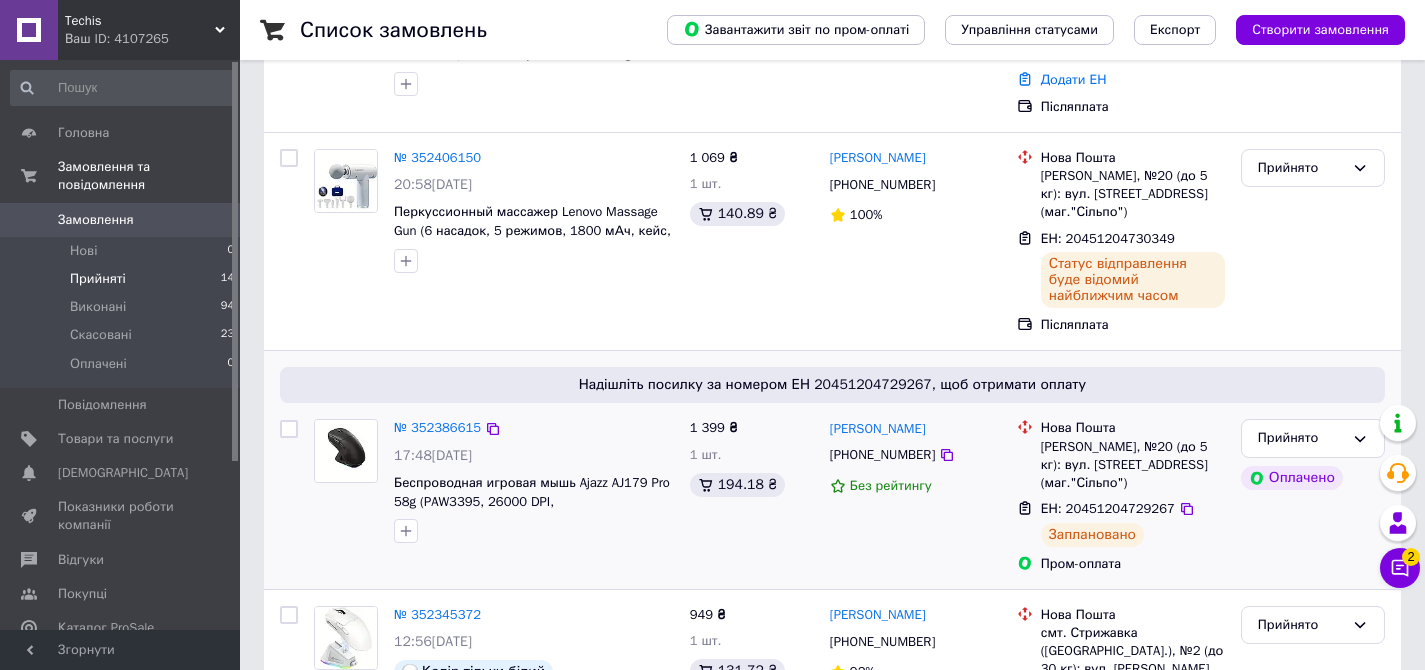 click on "[PERSON_NAME], №20 (до 5 кг): вул. [STREET_ADDRESS] (маг."Сільпо")" at bounding box center [1133, 465] 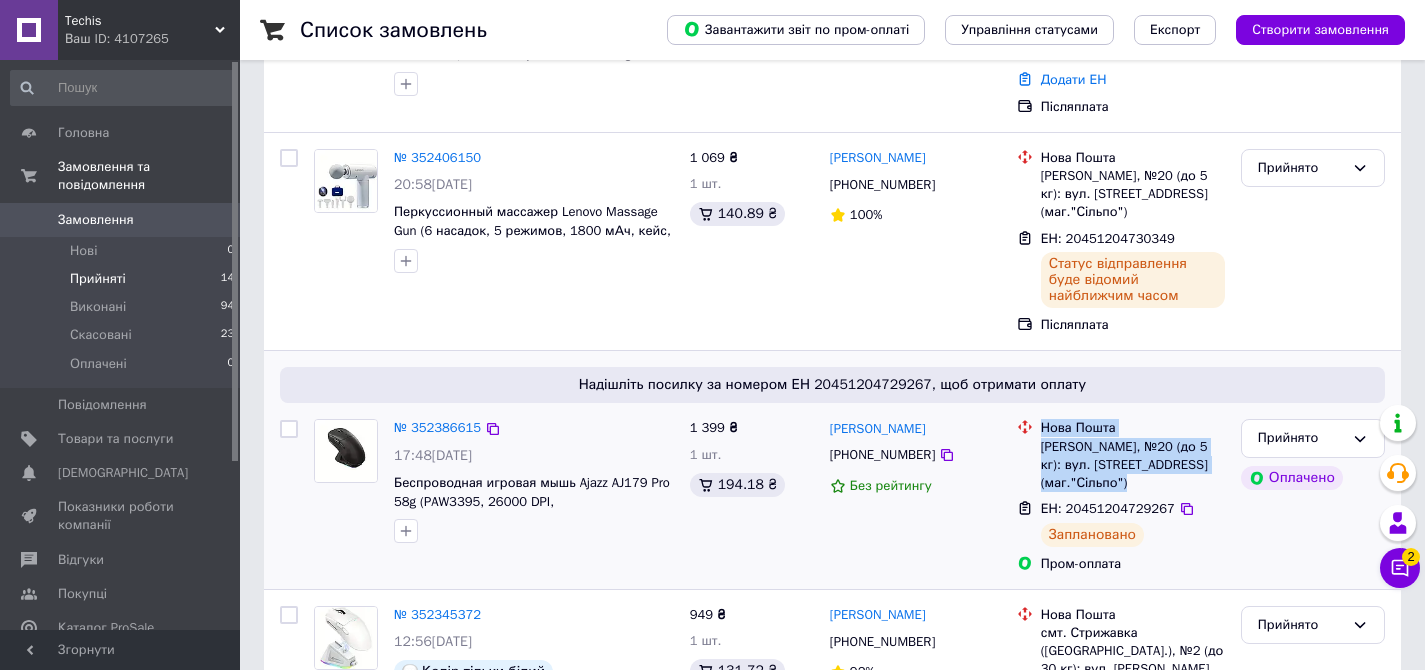 drag, startPoint x: 1137, startPoint y: 516, endPoint x: 1047, endPoint y: 453, distance: 109.859 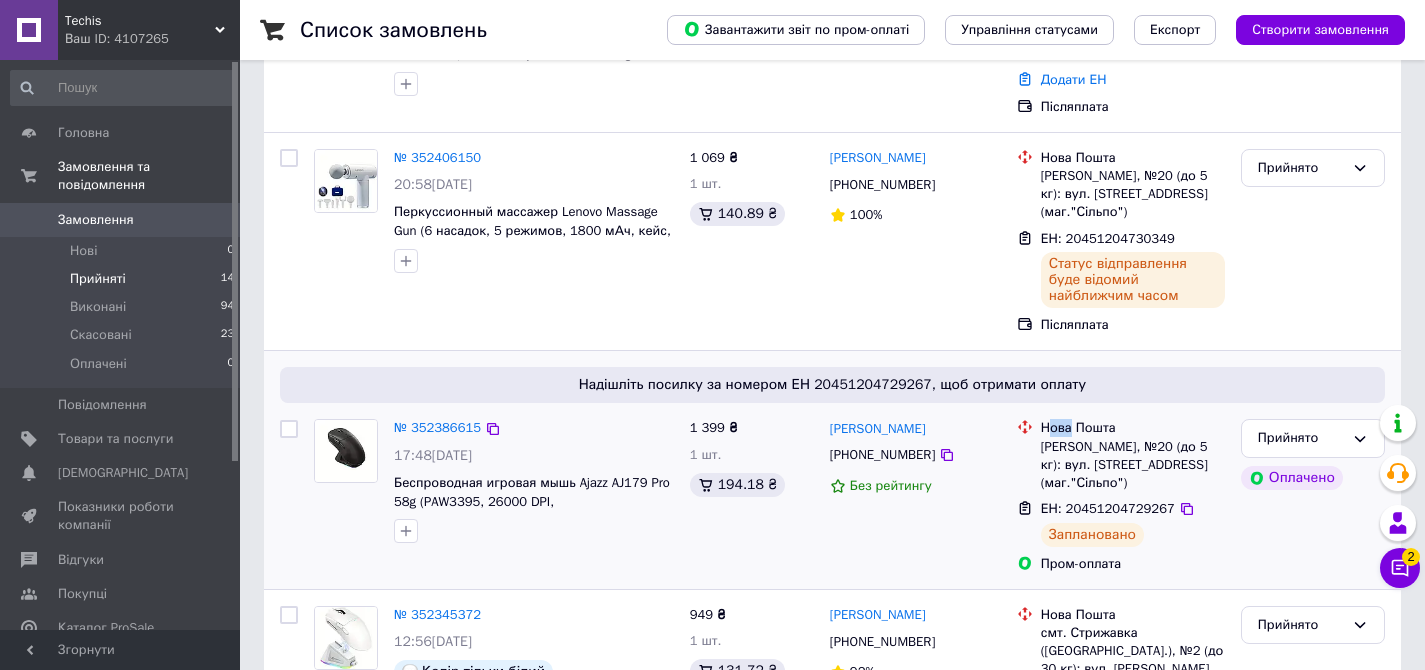 click on "Нова Пошта" at bounding box center [1133, 428] 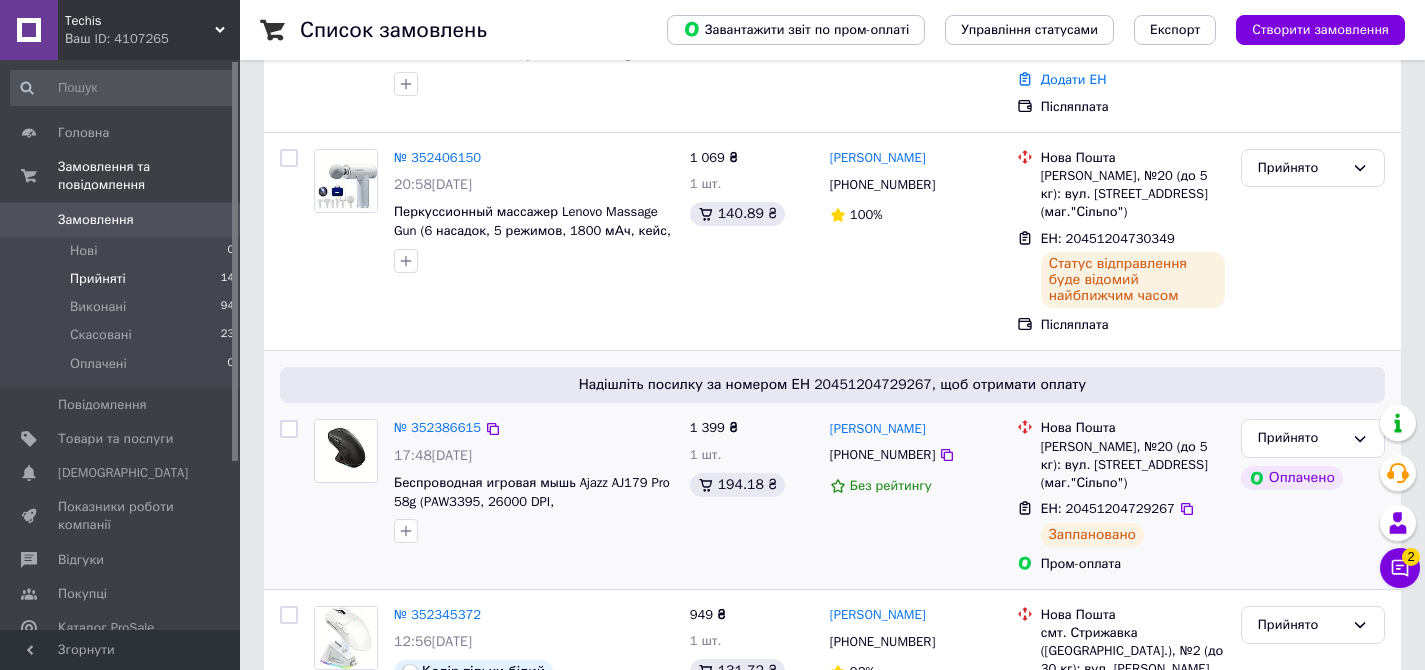 drag, startPoint x: 1149, startPoint y: 521, endPoint x: 1043, endPoint y: 437, distance: 135.24792 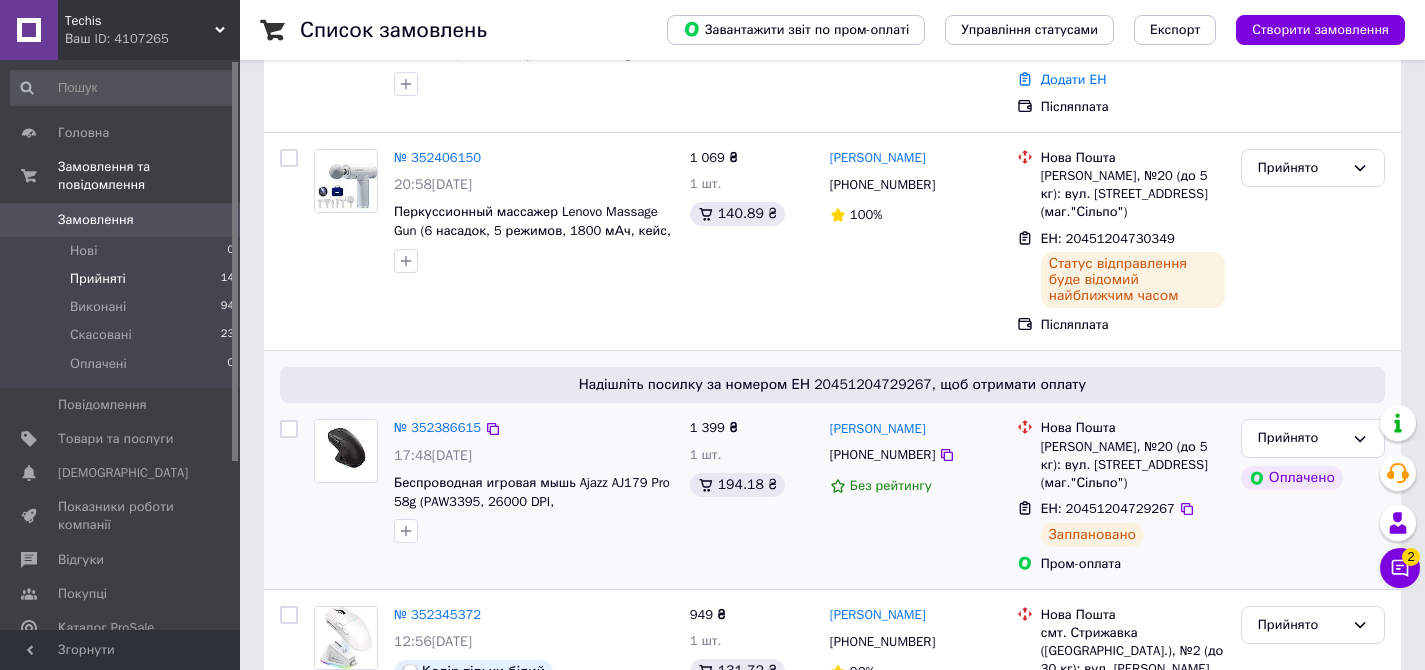 click on "Заплановано" at bounding box center [1092, 535] 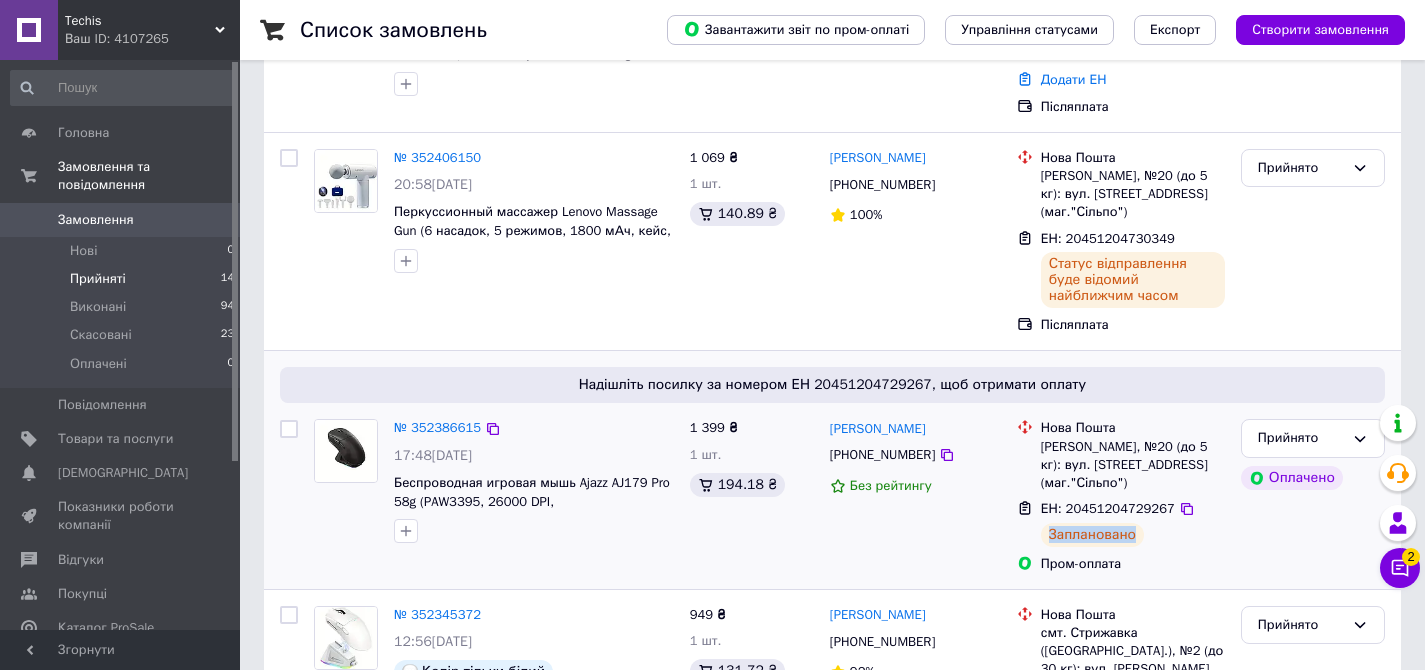 click on "Заплановано" at bounding box center [1092, 535] 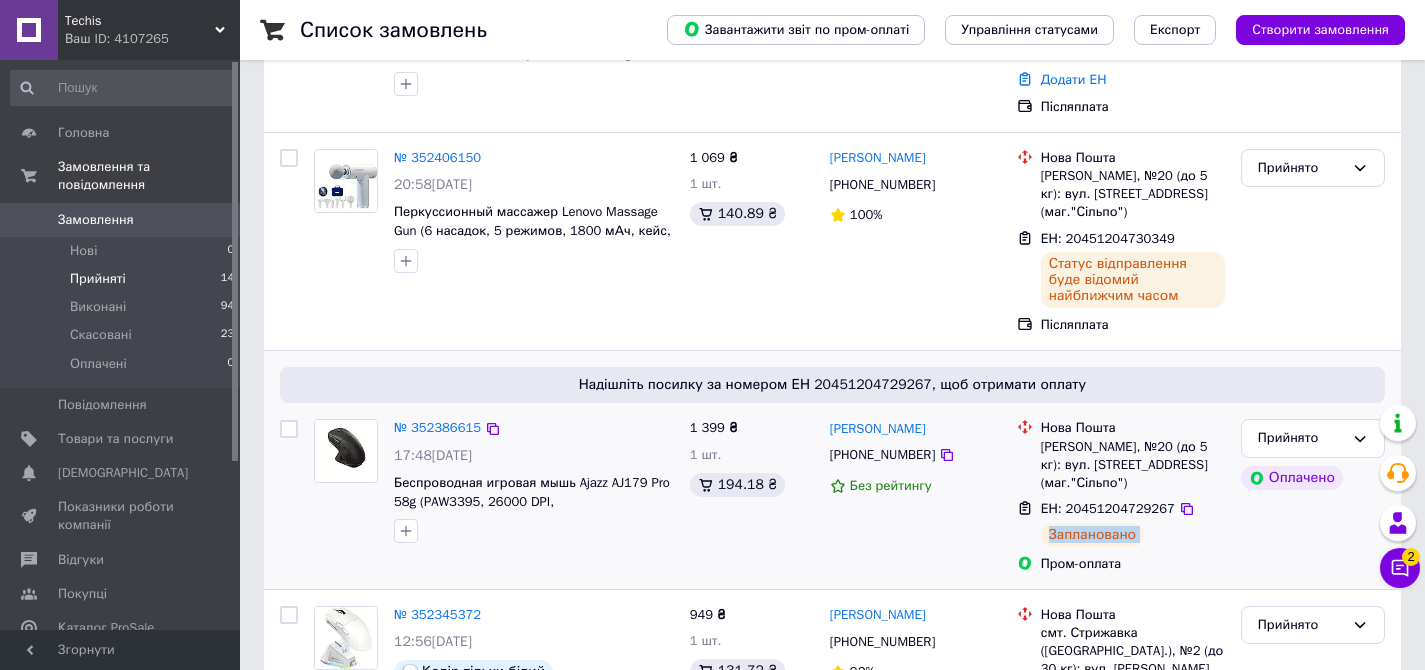 click on "Заплановано" at bounding box center [1092, 535] 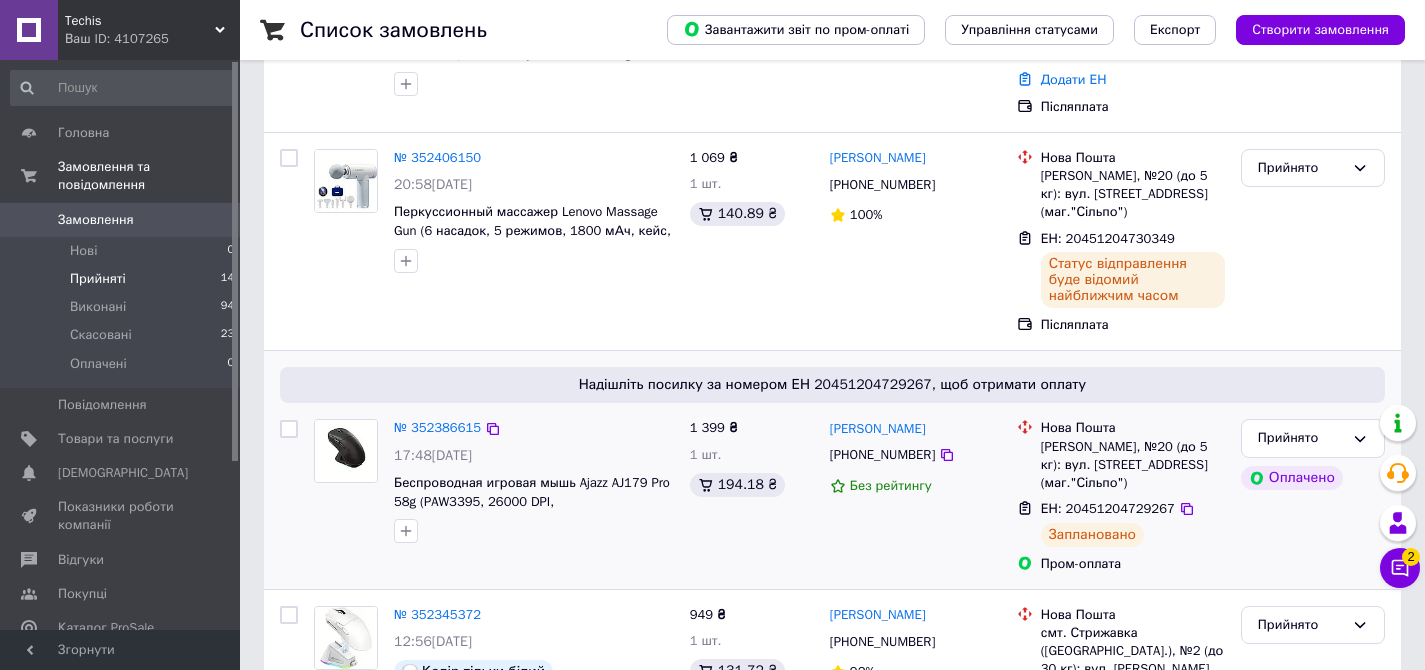 click on "[PERSON_NAME], №20 (до 5 кг): вул. [STREET_ADDRESS] (маг."Сільпо")" at bounding box center (1133, 465) 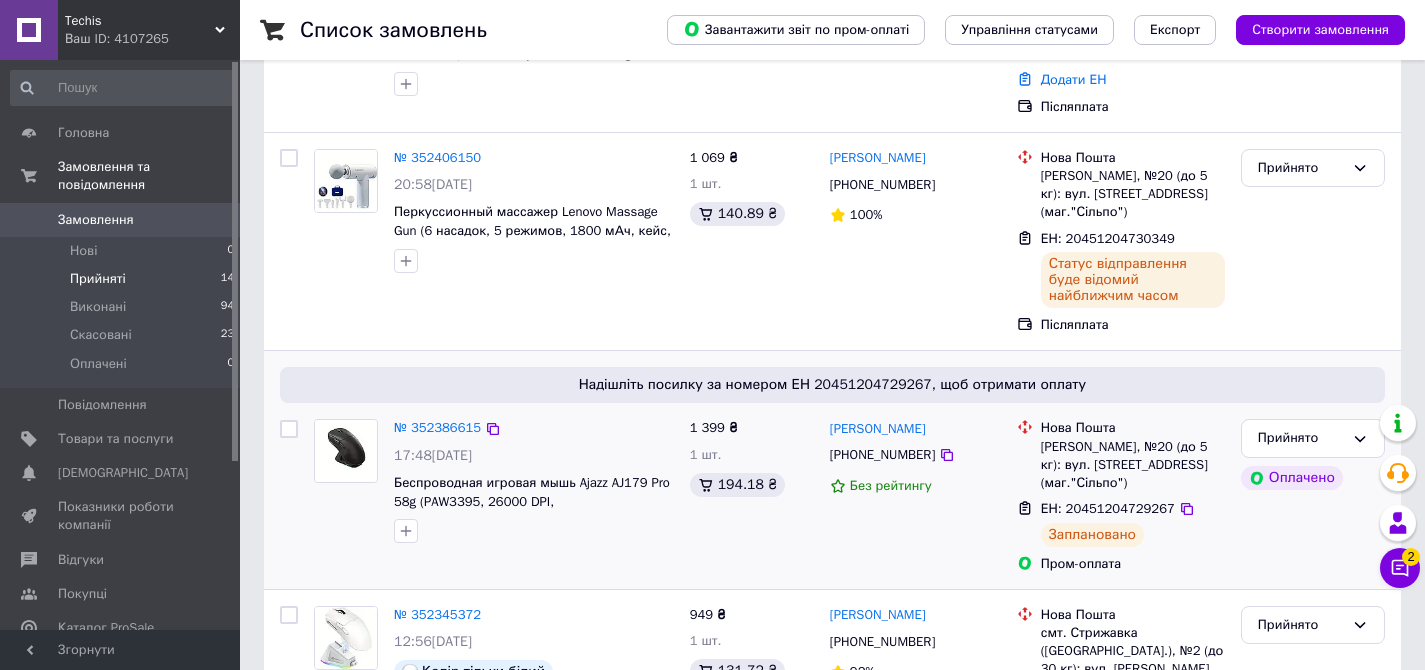 drag, startPoint x: 1159, startPoint y: 521, endPoint x: 1035, endPoint y: 443, distance: 146.49232 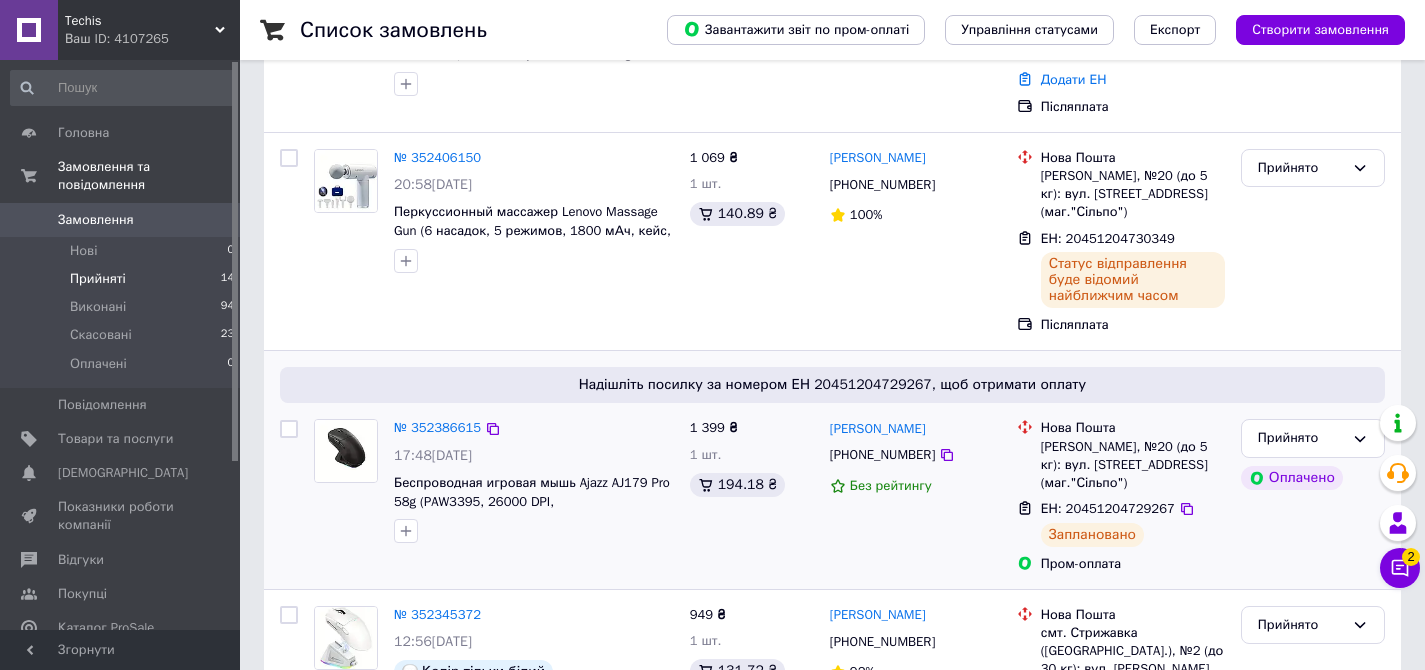 click on "Нова Пошта [PERSON_NAME], №20 (до 5 кг): вул. [STREET_ADDRESS] (маг."Сільпо")" at bounding box center [1121, 455] 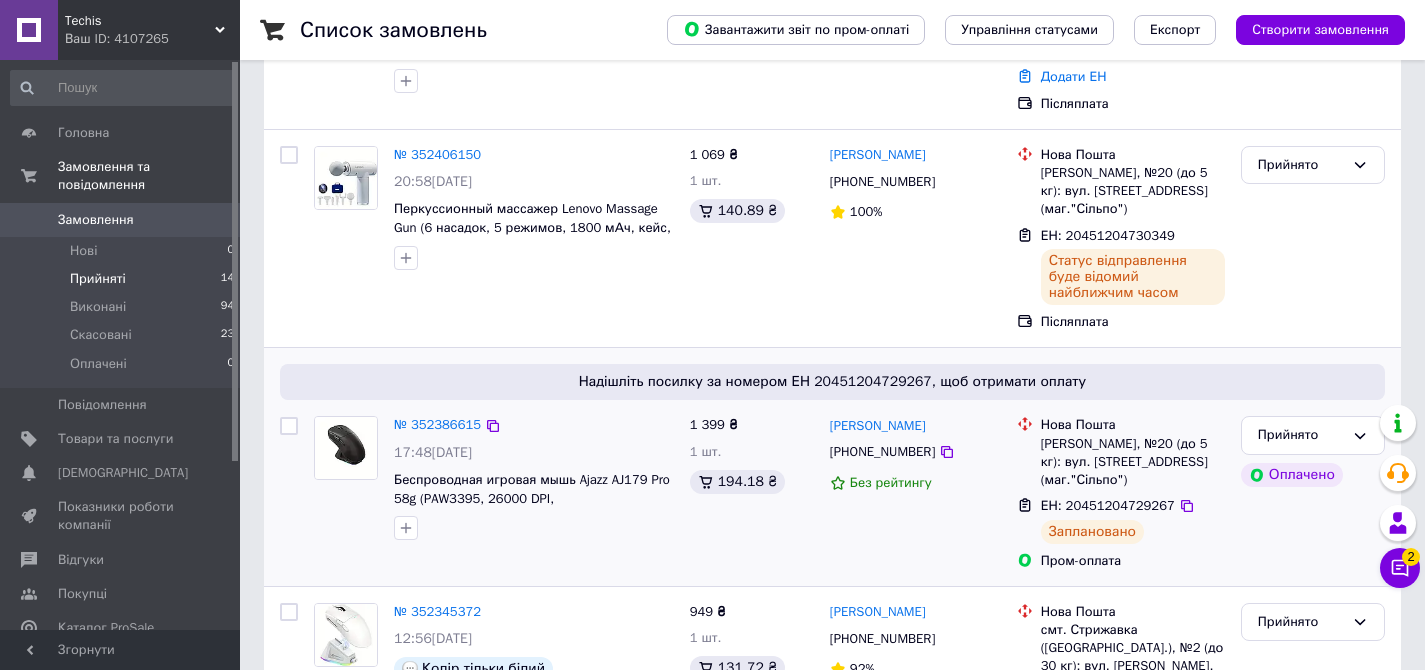 scroll, scrollTop: 335, scrollLeft: 0, axis: vertical 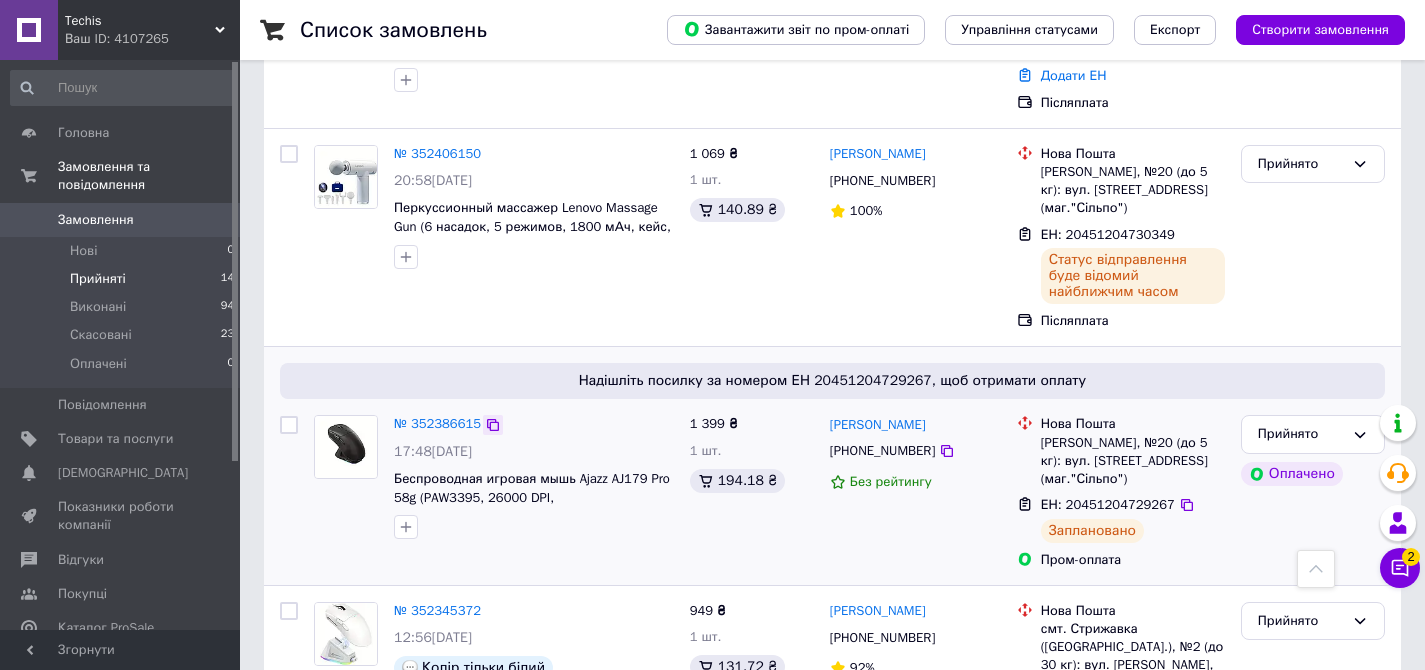 click 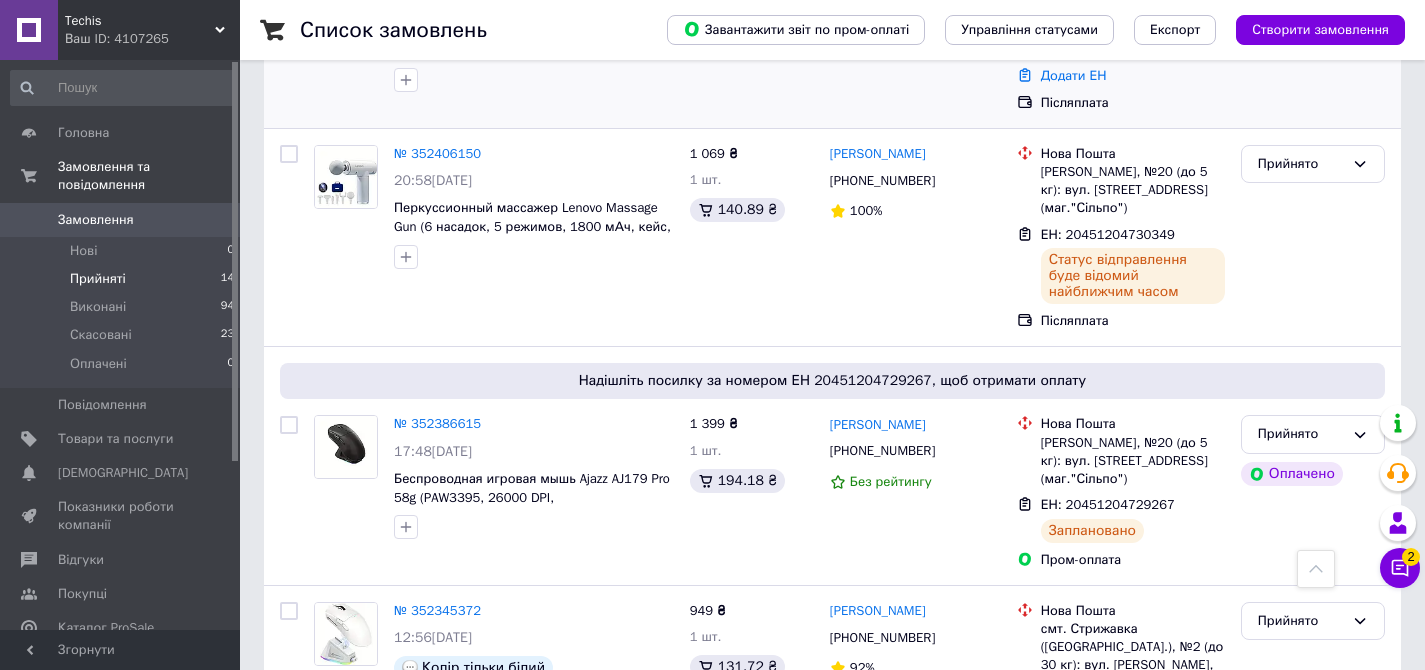 scroll, scrollTop: 0, scrollLeft: 0, axis: both 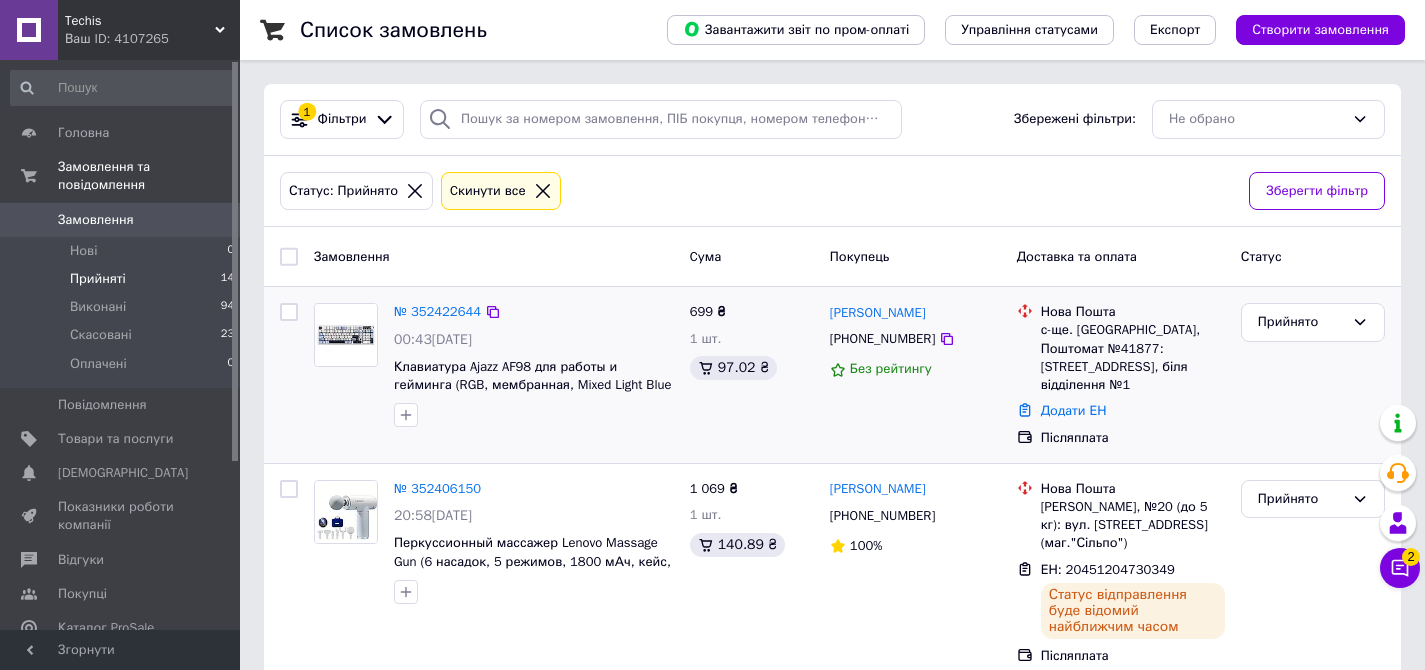 click on "Додати ЕН" at bounding box center [1133, 411] 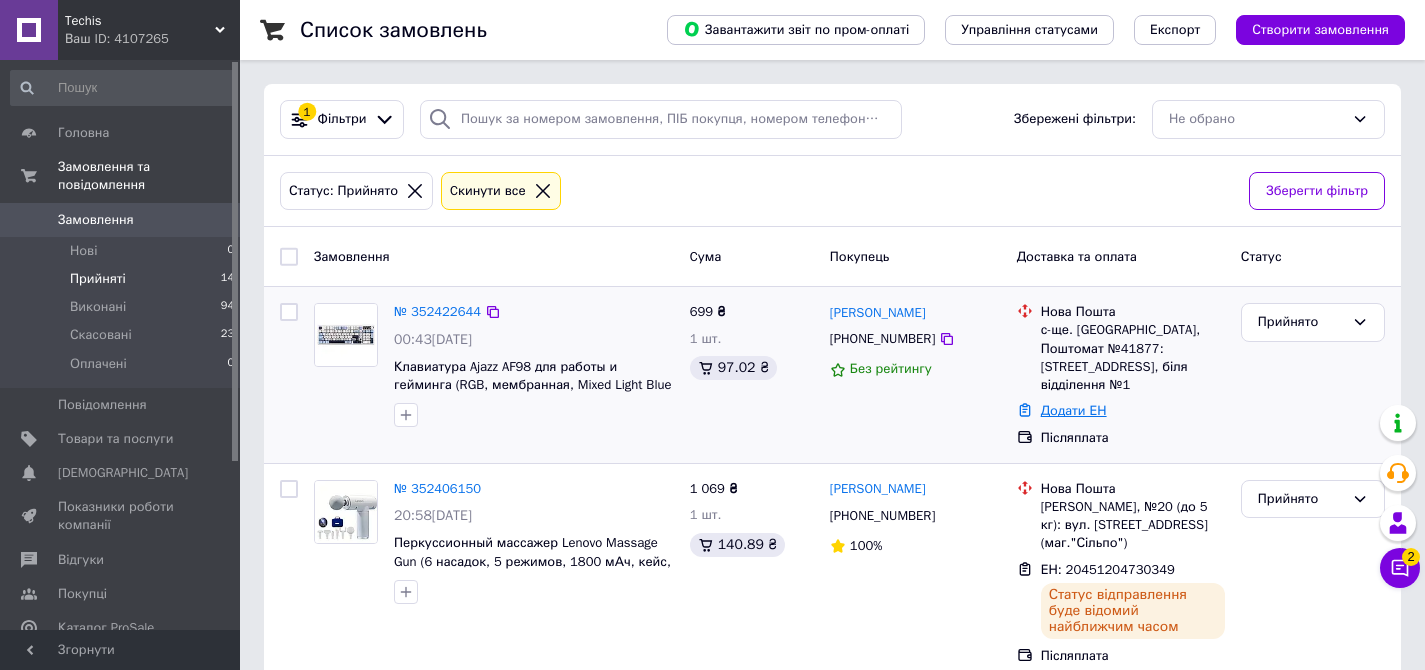 drag, startPoint x: 1072, startPoint y: 415, endPoint x: 839, endPoint y: 414, distance: 233.00215 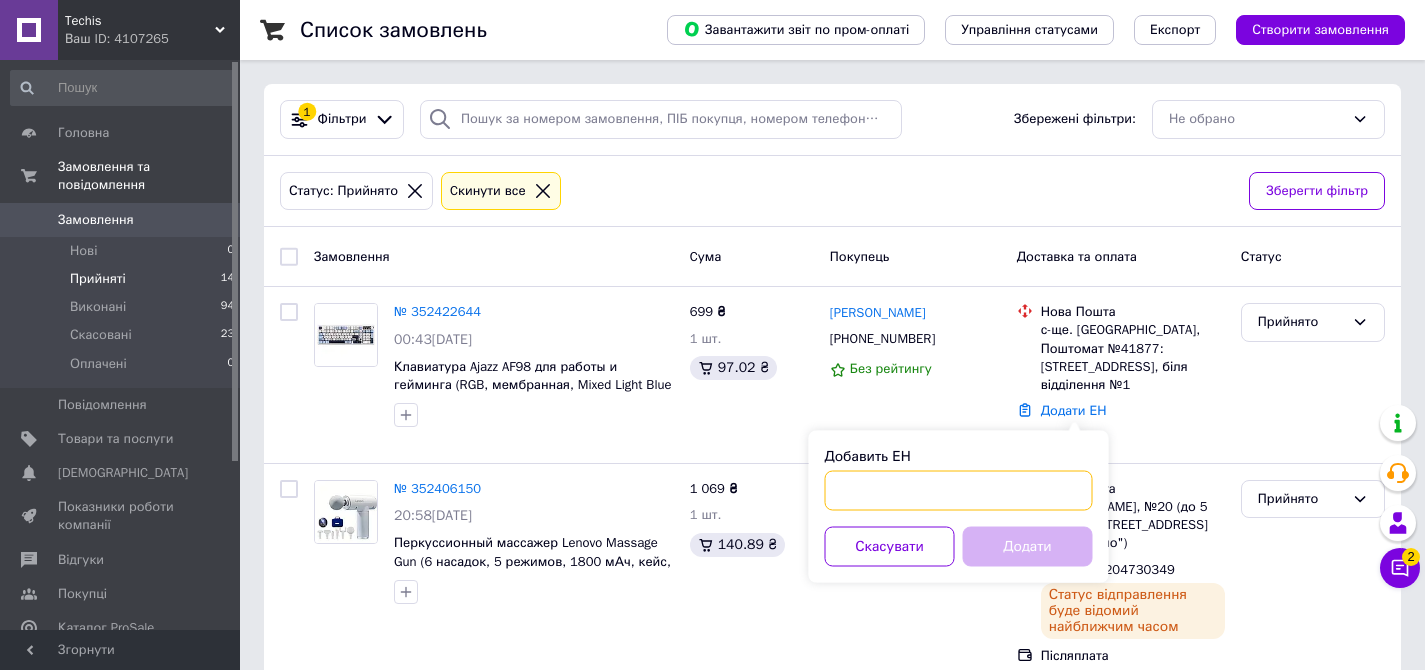 drag, startPoint x: 894, startPoint y: 478, endPoint x: 900, endPoint y: 487, distance: 10.816654 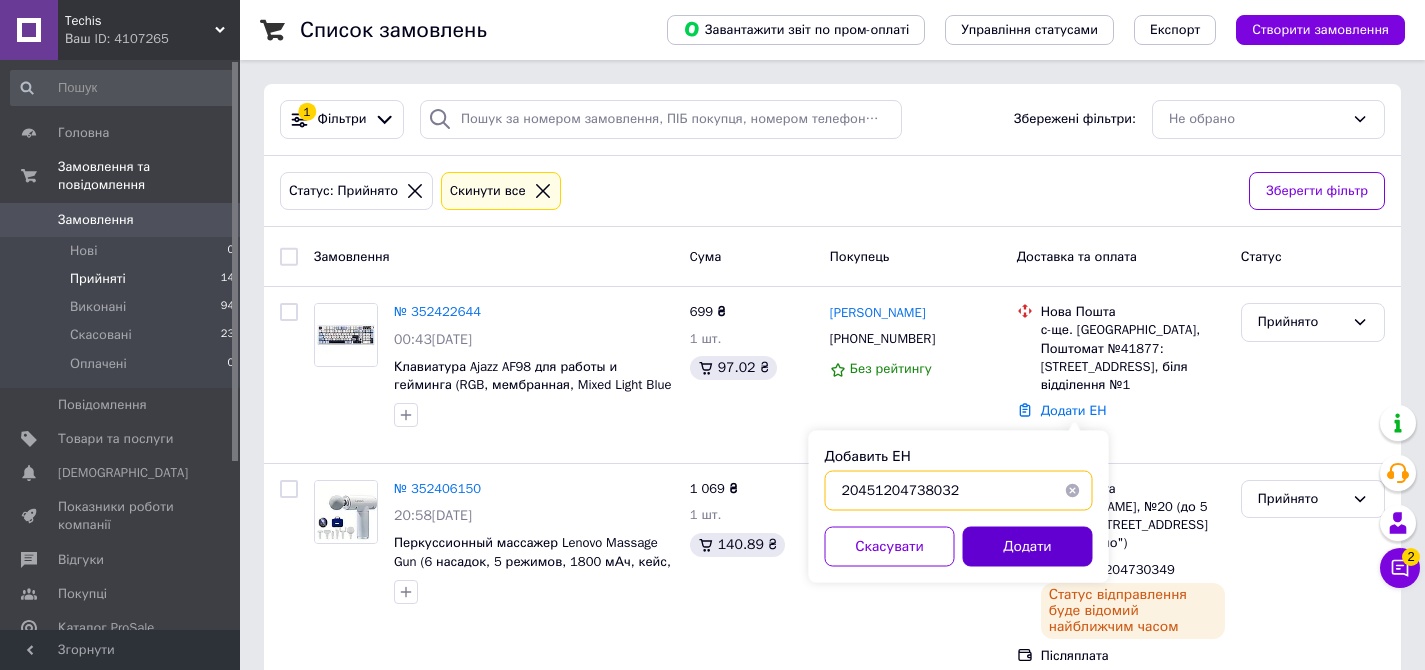type on "20451204738032" 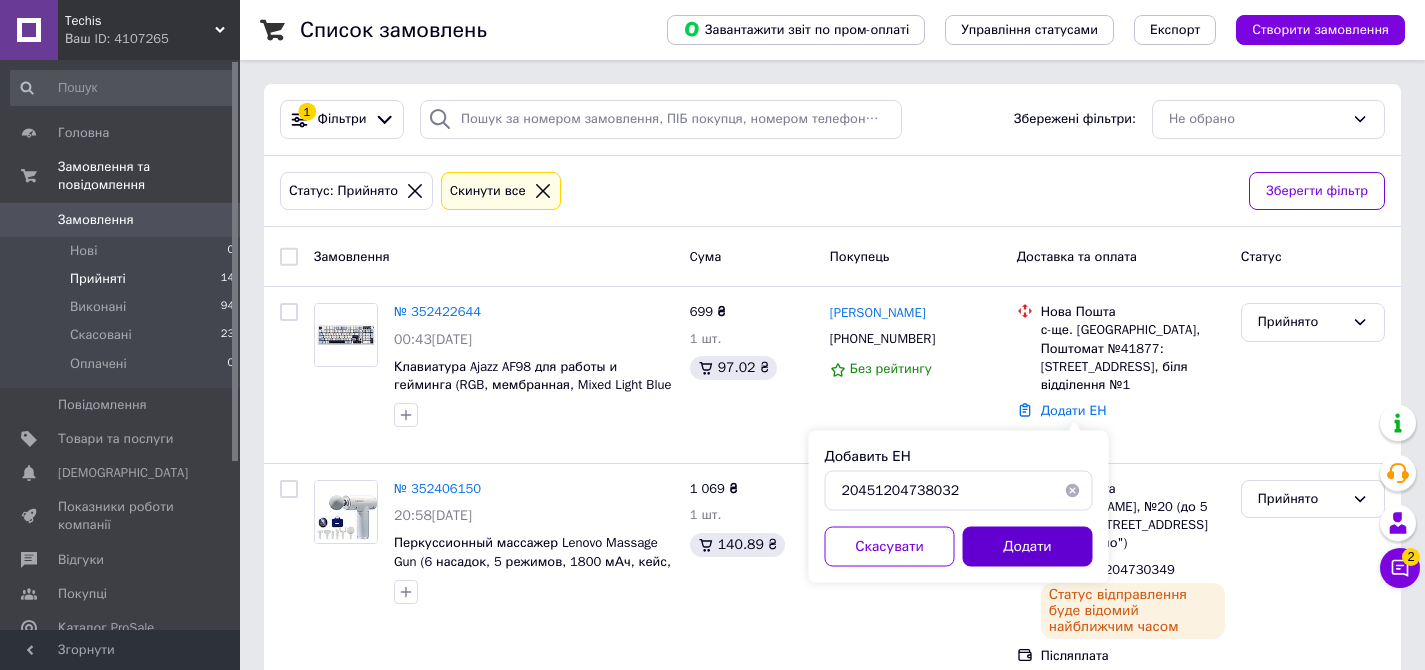drag, startPoint x: 1017, startPoint y: 551, endPoint x: 1028, endPoint y: 554, distance: 11.401754 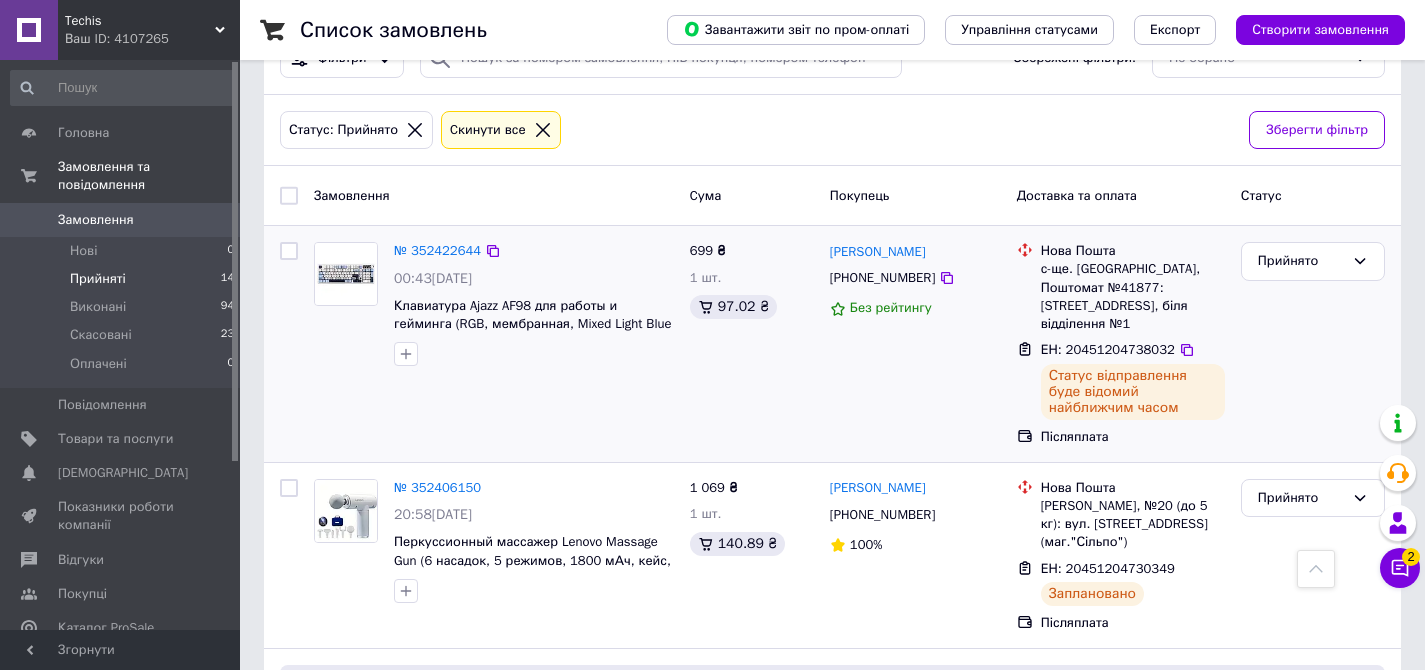 scroll, scrollTop: 0, scrollLeft: 0, axis: both 